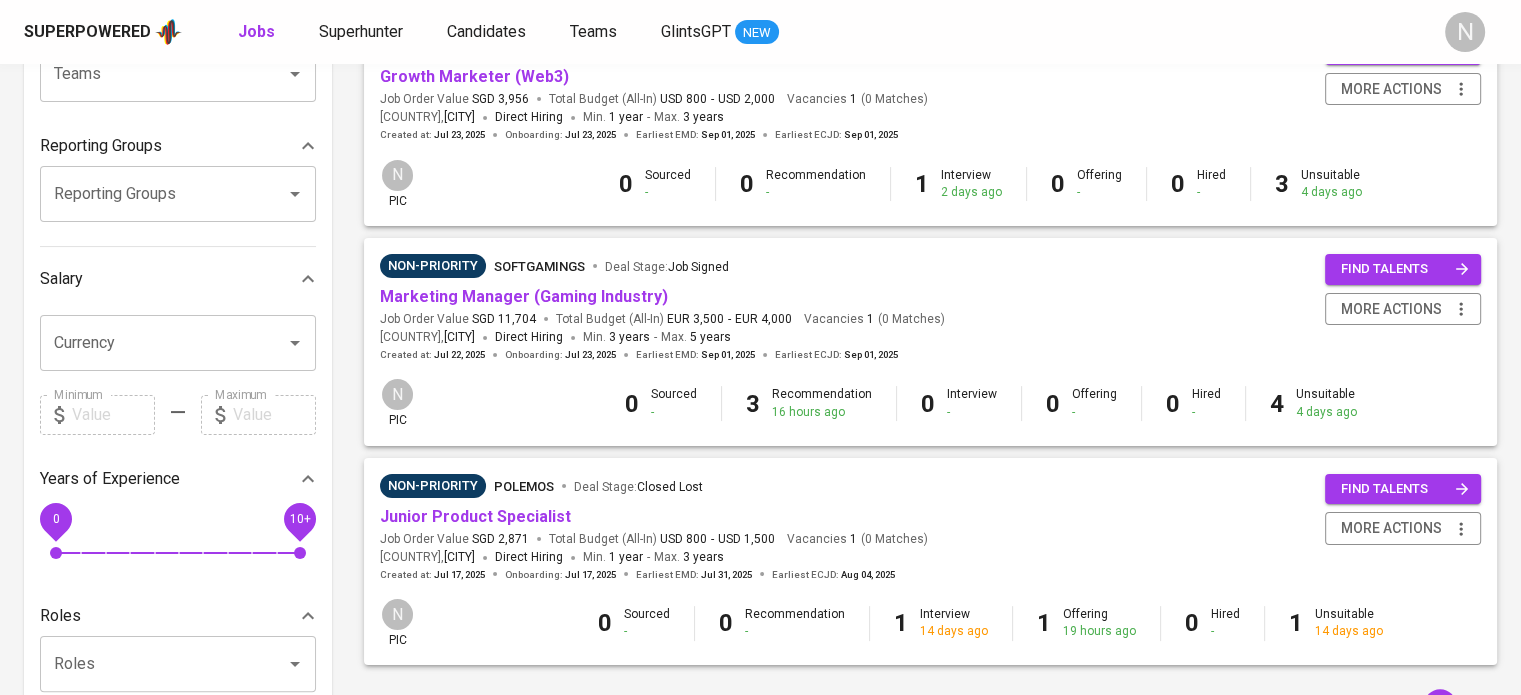 scroll, scrollTop: 300, scrollLeft: 0, axis: vertical 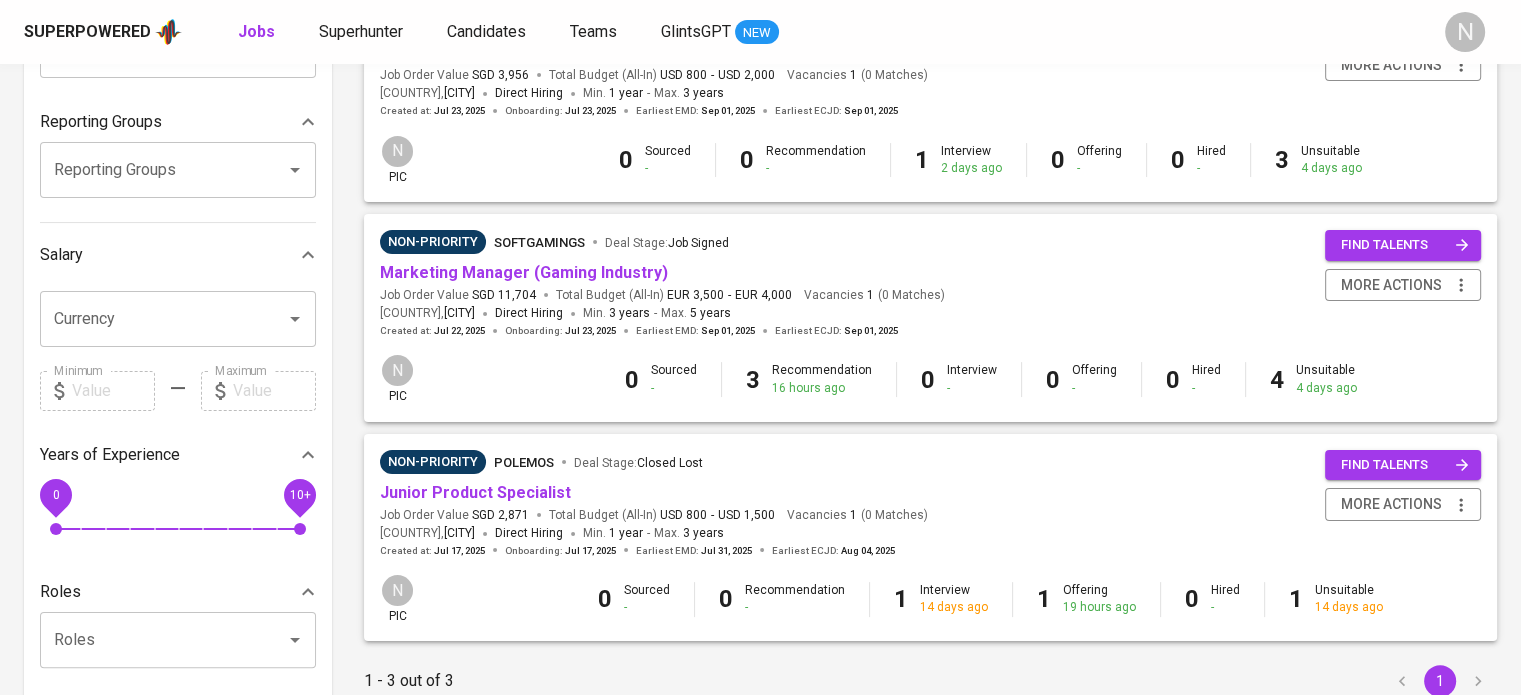 click on "Non-Priority Polemos Deal Stage :  Closed Lost" at bounding box center (654, 466) 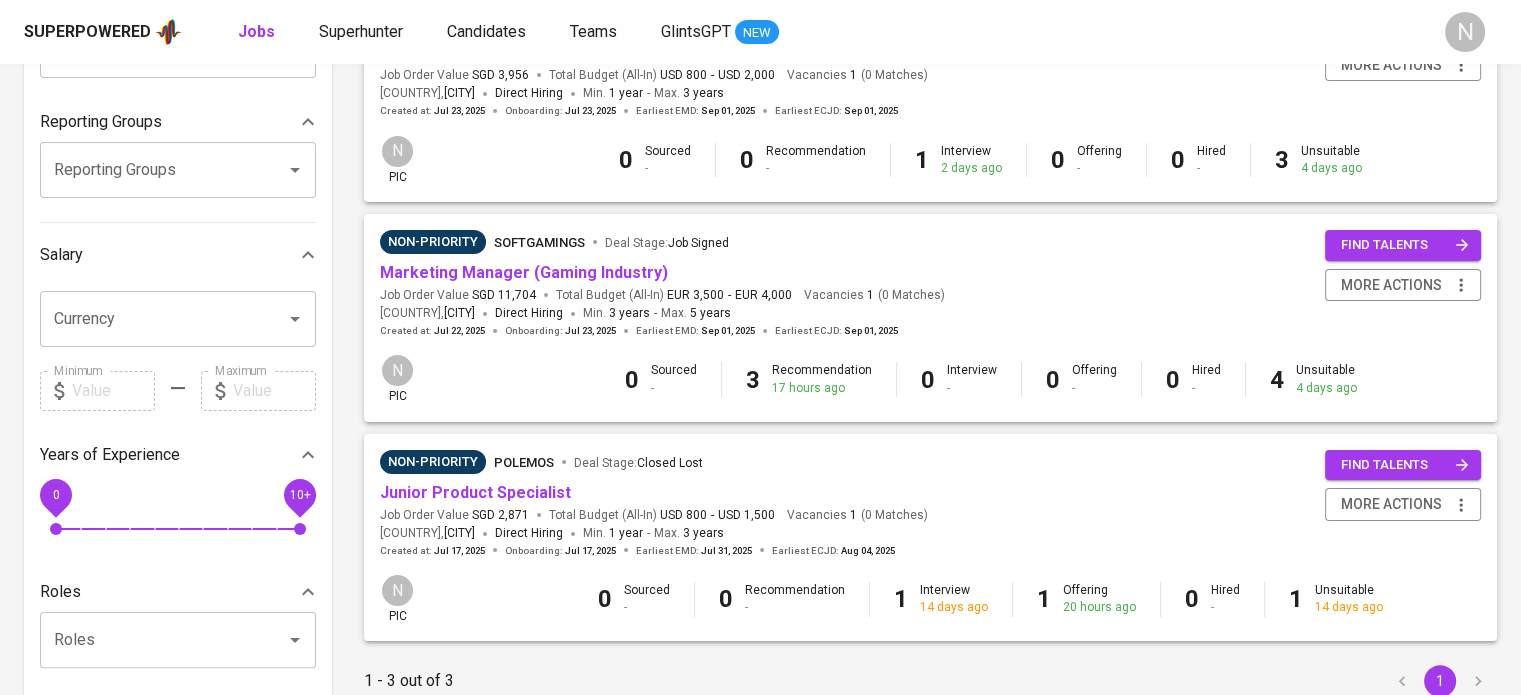 click on "Junior Product Specialist" at bounding box center (475, 493) 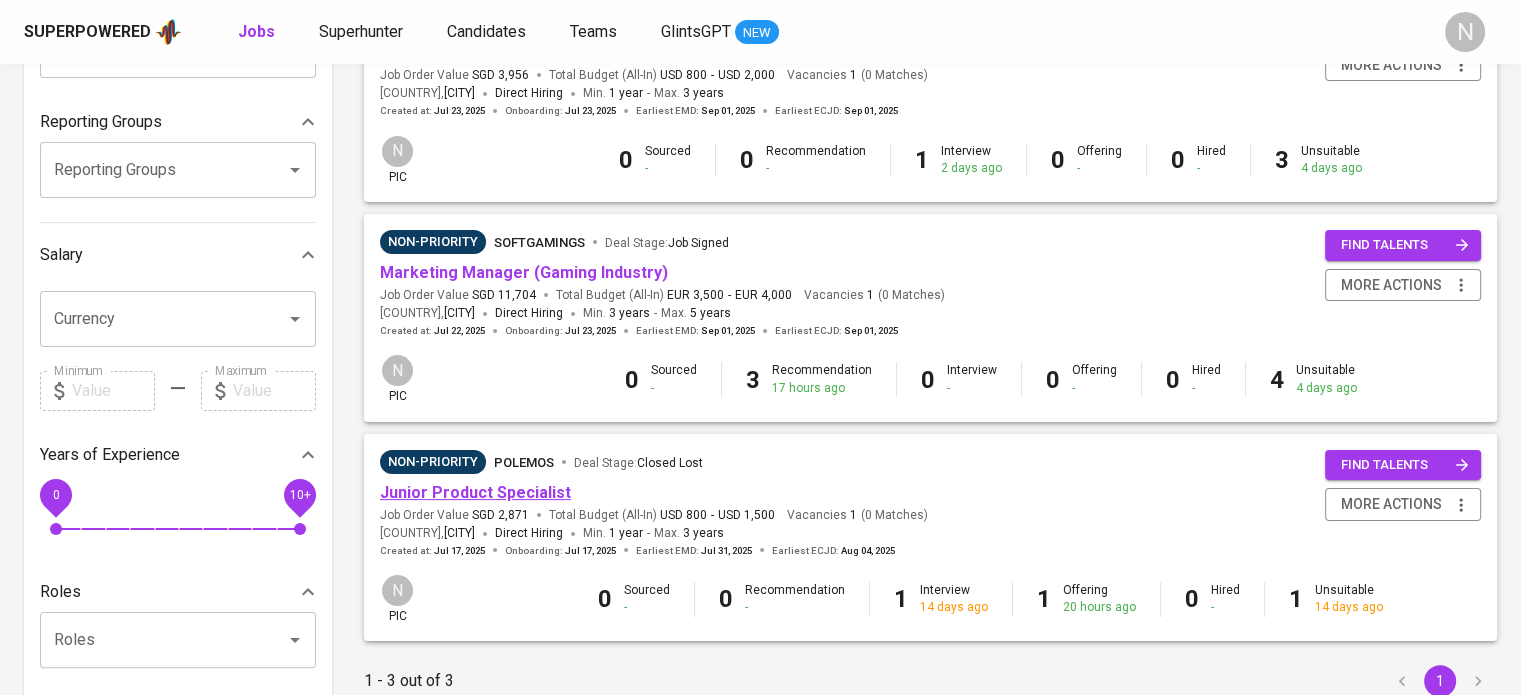 click on "Junior Product Specialist" at bounding box center (475, 492) 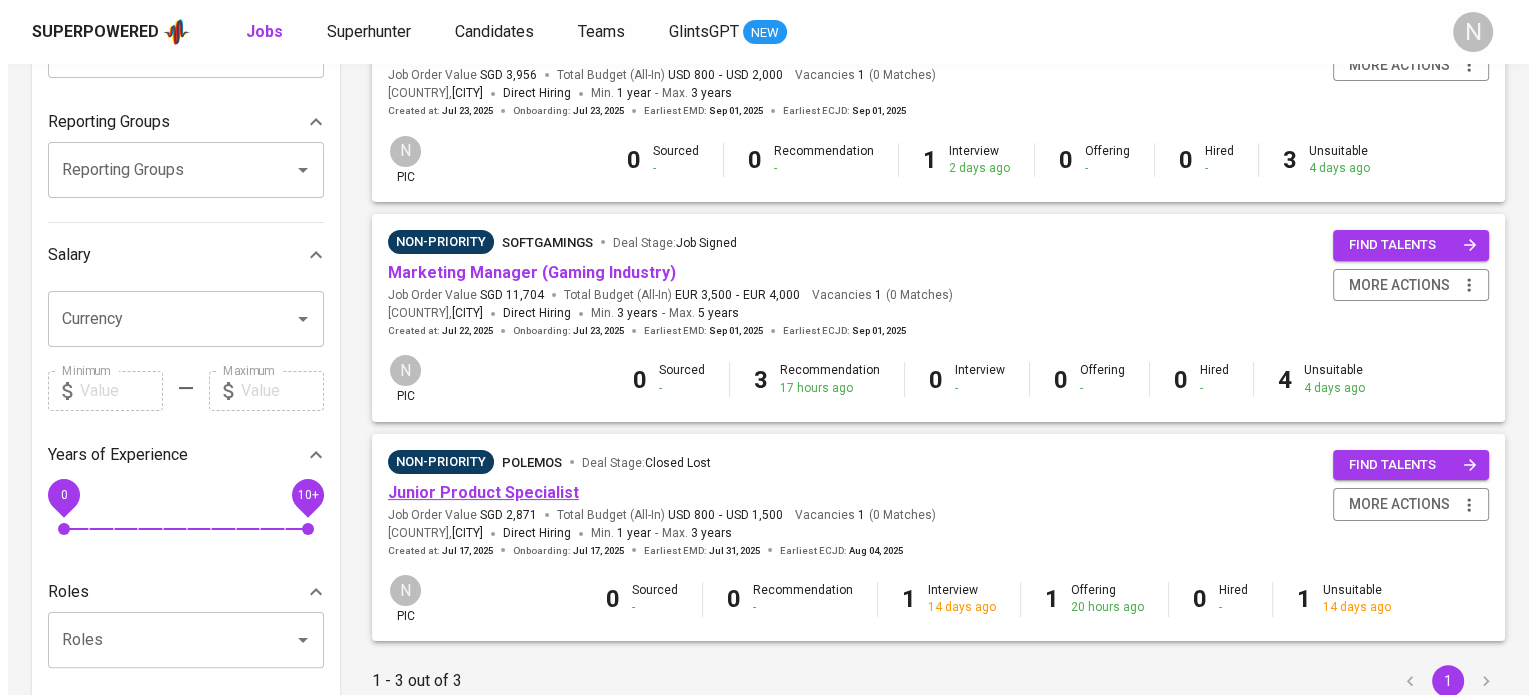 scroll, scrollTop: 0, scrollLeft: 0, axis: both 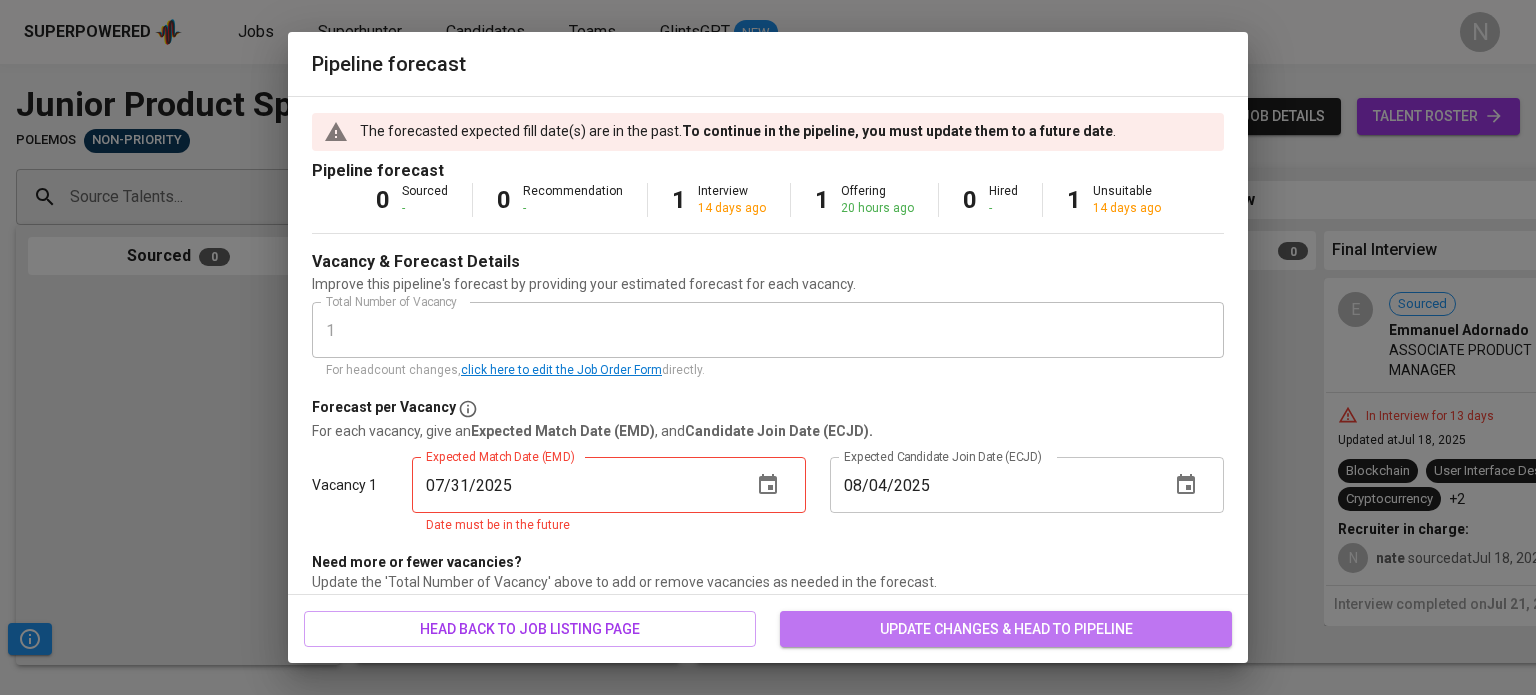 click on "update changes & head to pipeline" at bounding box center (1006, 629) 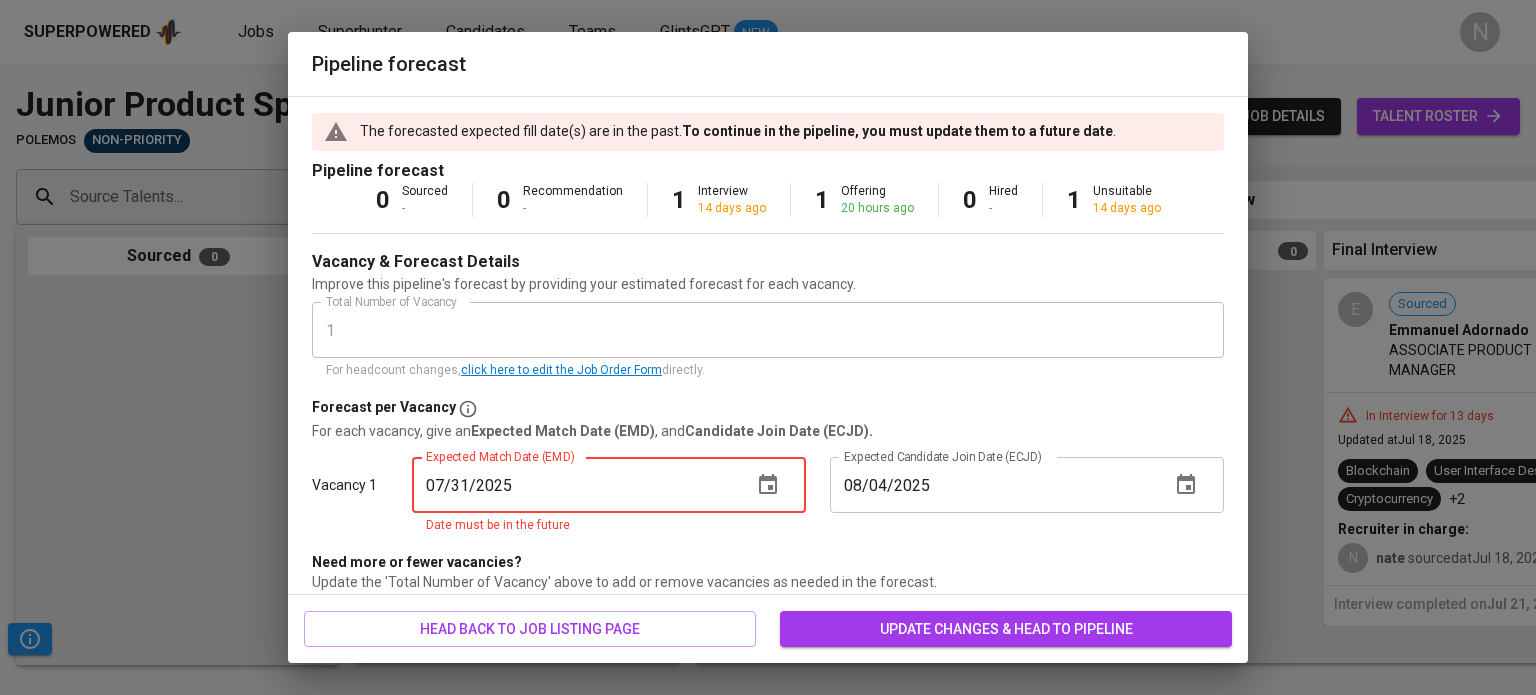 click on "07/31/2025" at bounding box center (574, 485) 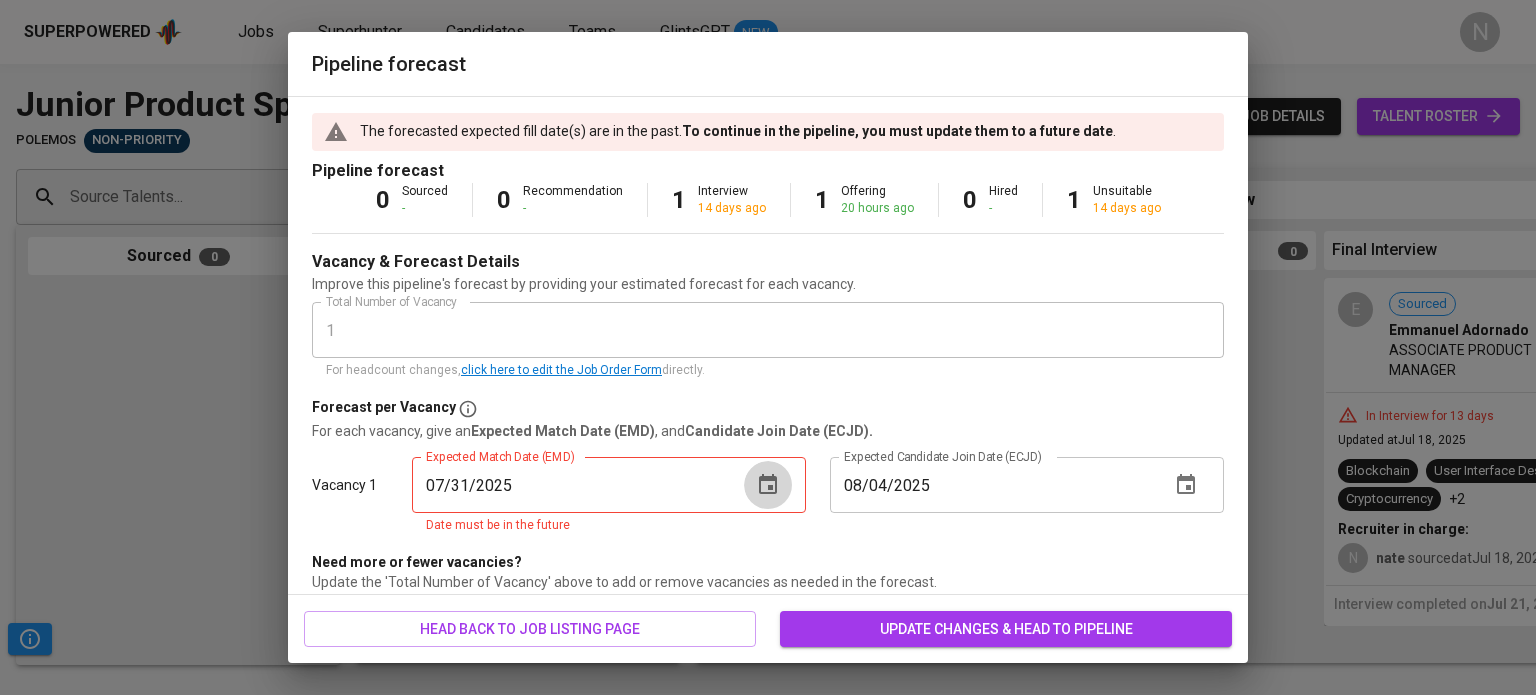 click at bounding box center [768, 485] 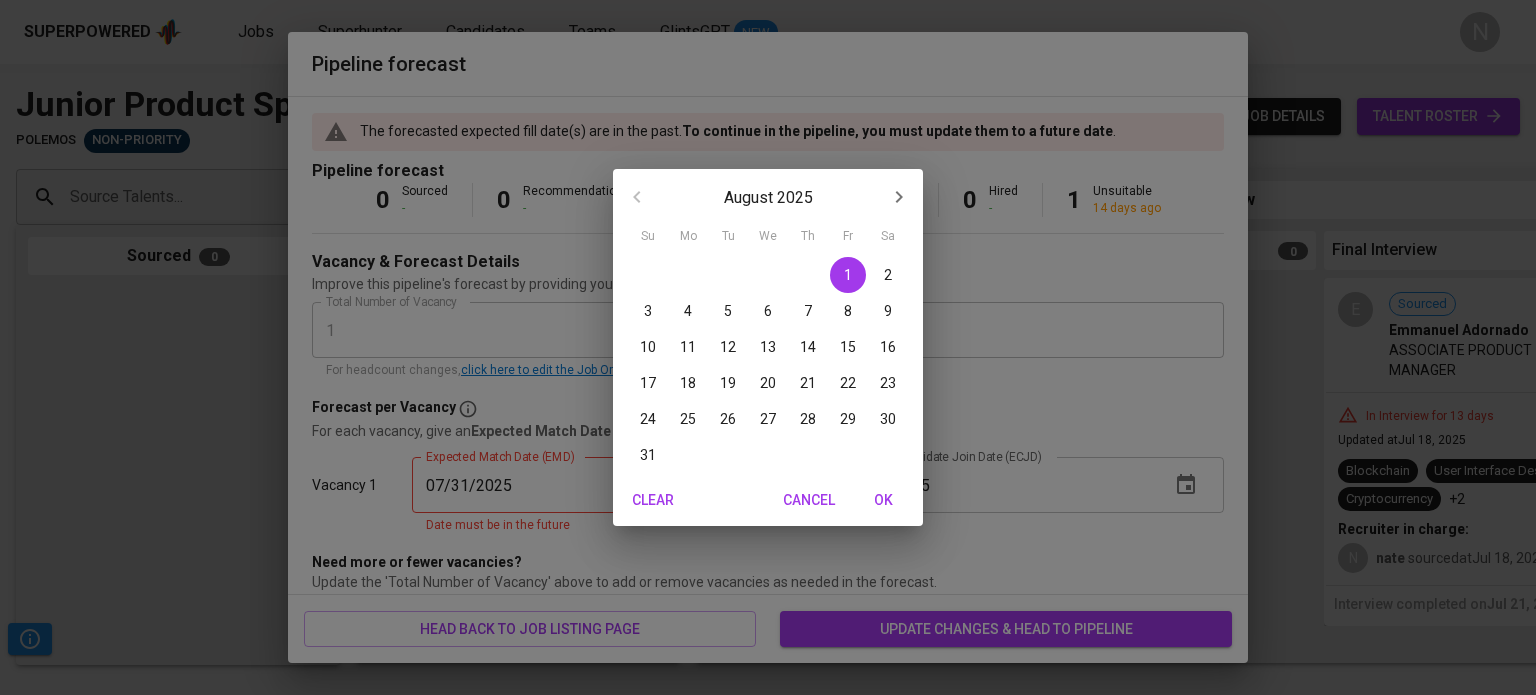 click on "1" at bounding box center [848, 275] 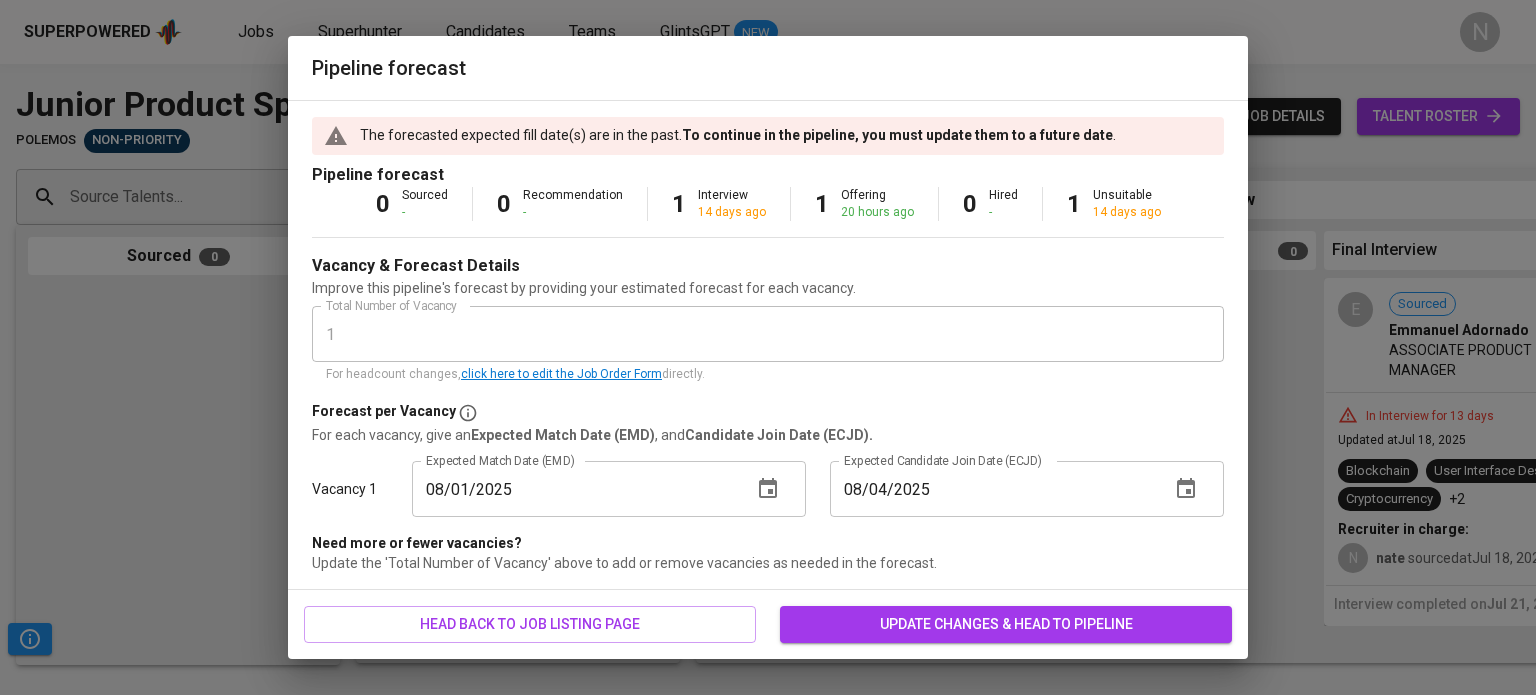 click on "update changes & head to pipeline" at bounding box center (1006, 624) 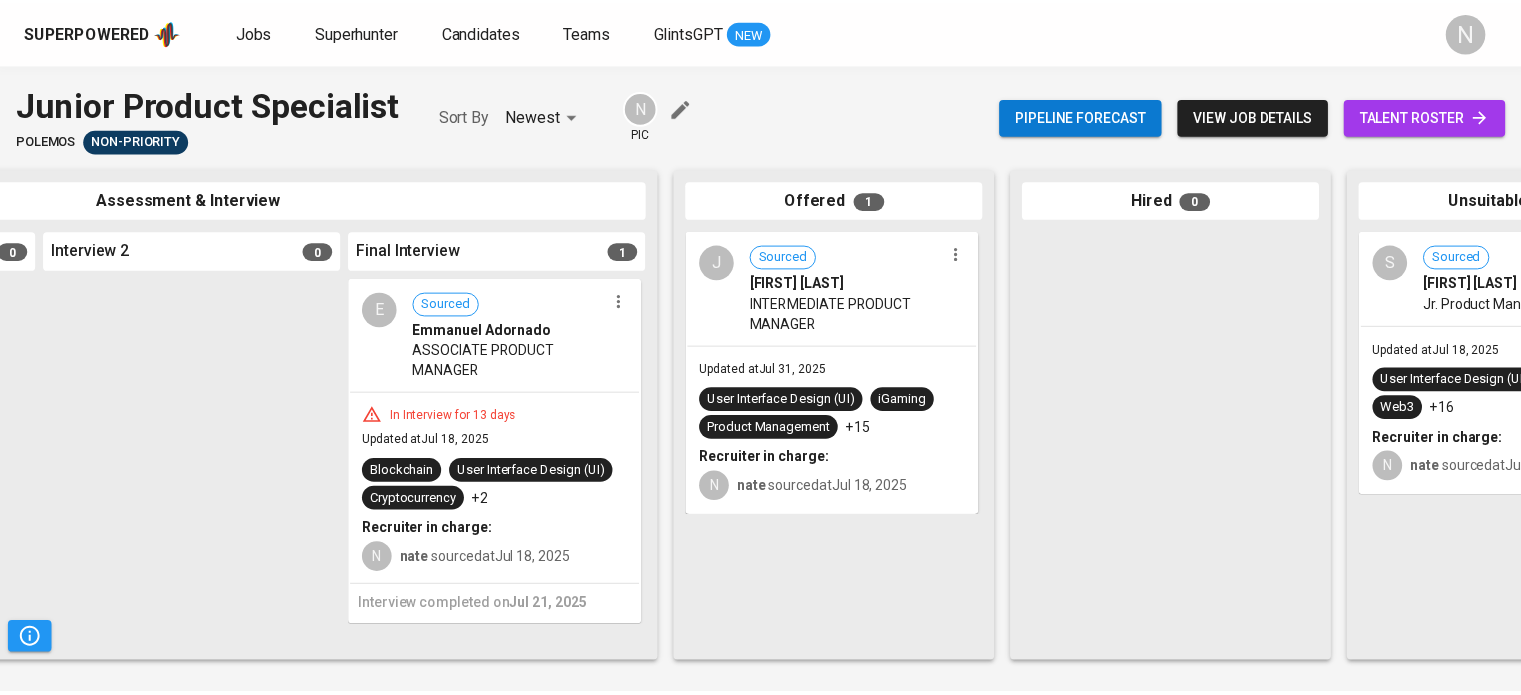 scroll, scrollTop: 0, scrollLeft: 1044, axis: horizontal 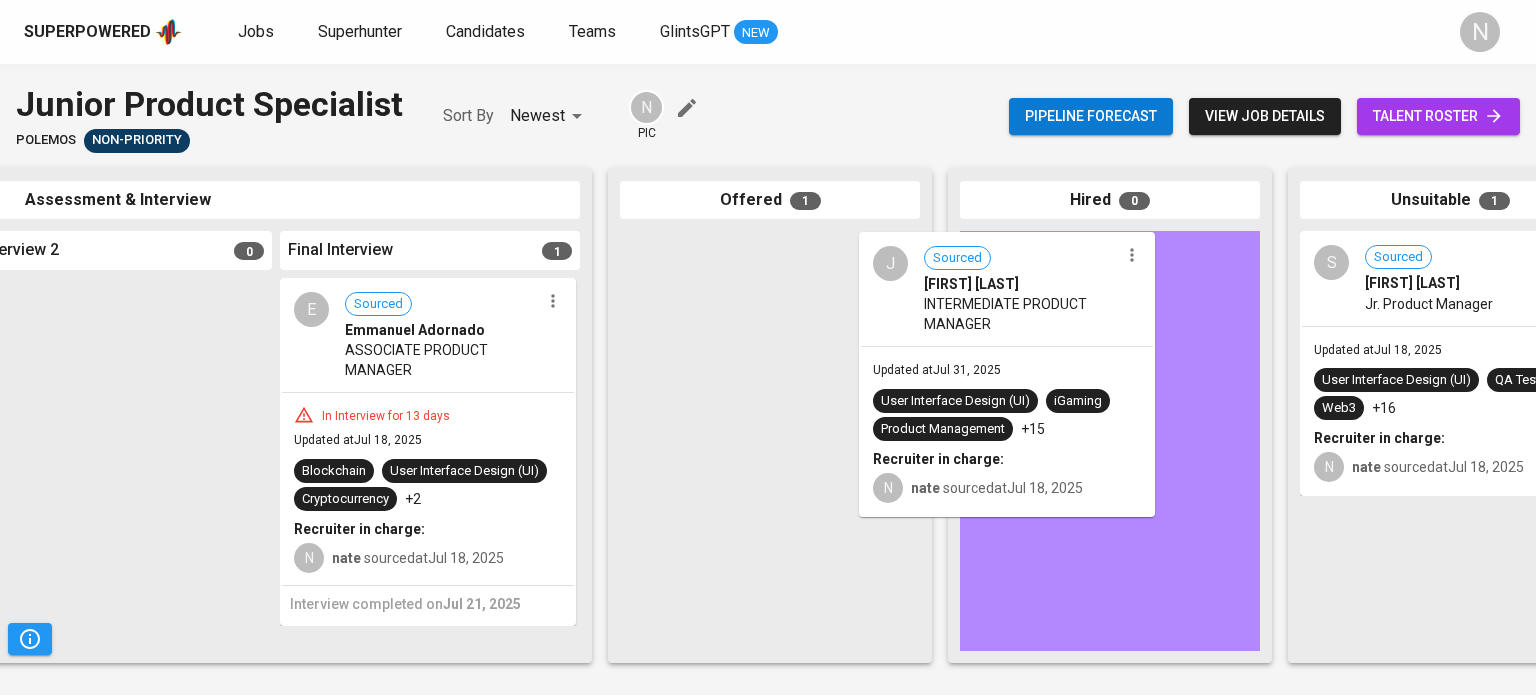 drag, startPoint x: 792, startPoint y: 319, endPoint x: 1087, endPoint y: 323, distance: 295.02713 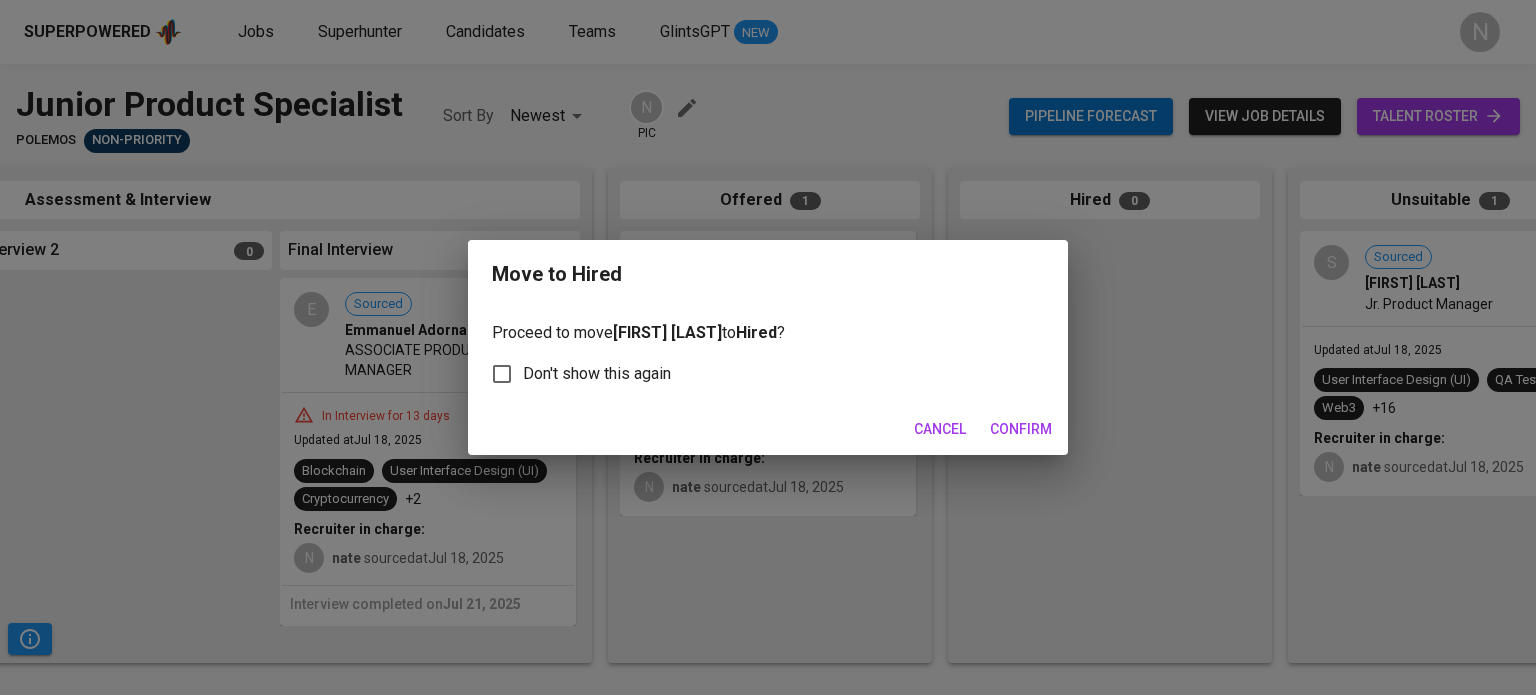 click on "Confirm" at bounding box center (1021, 429) 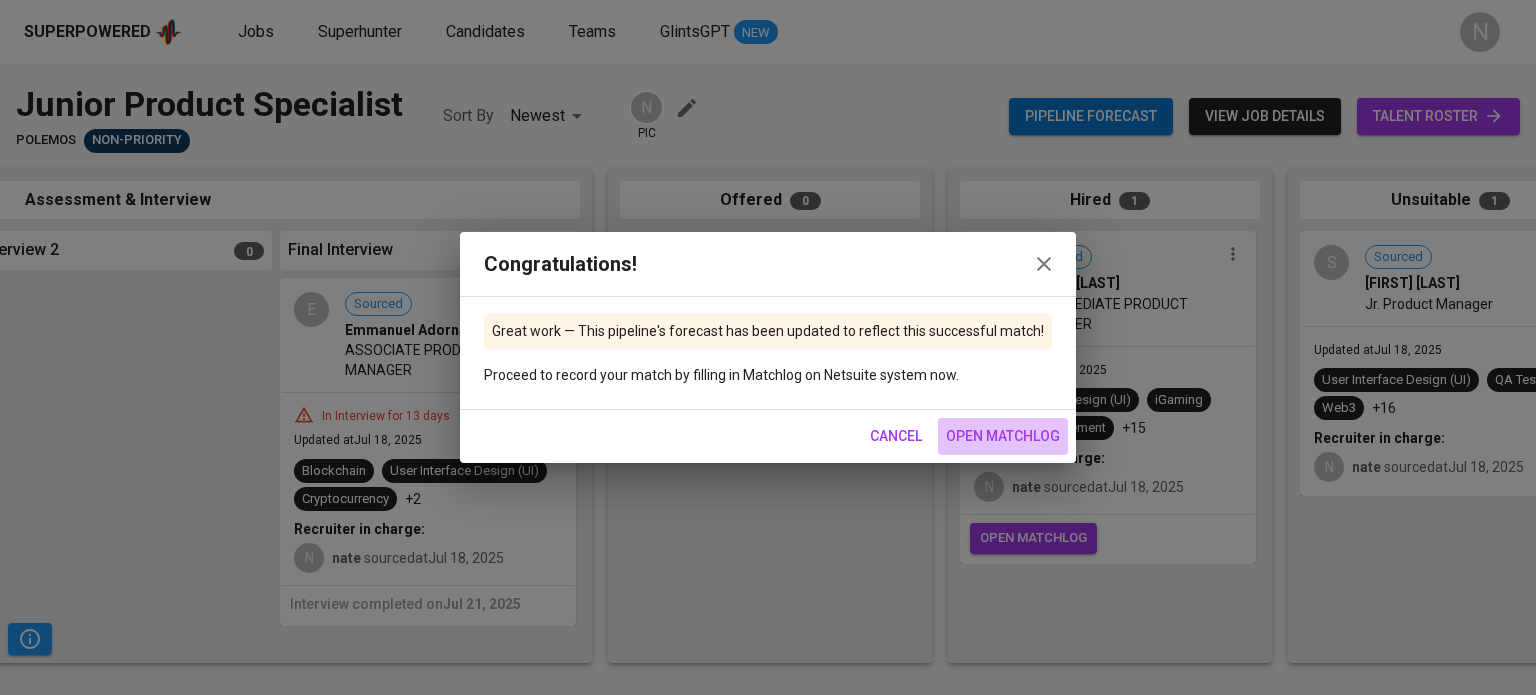 click on "open matchlog" at bounding box center (1003, 436) 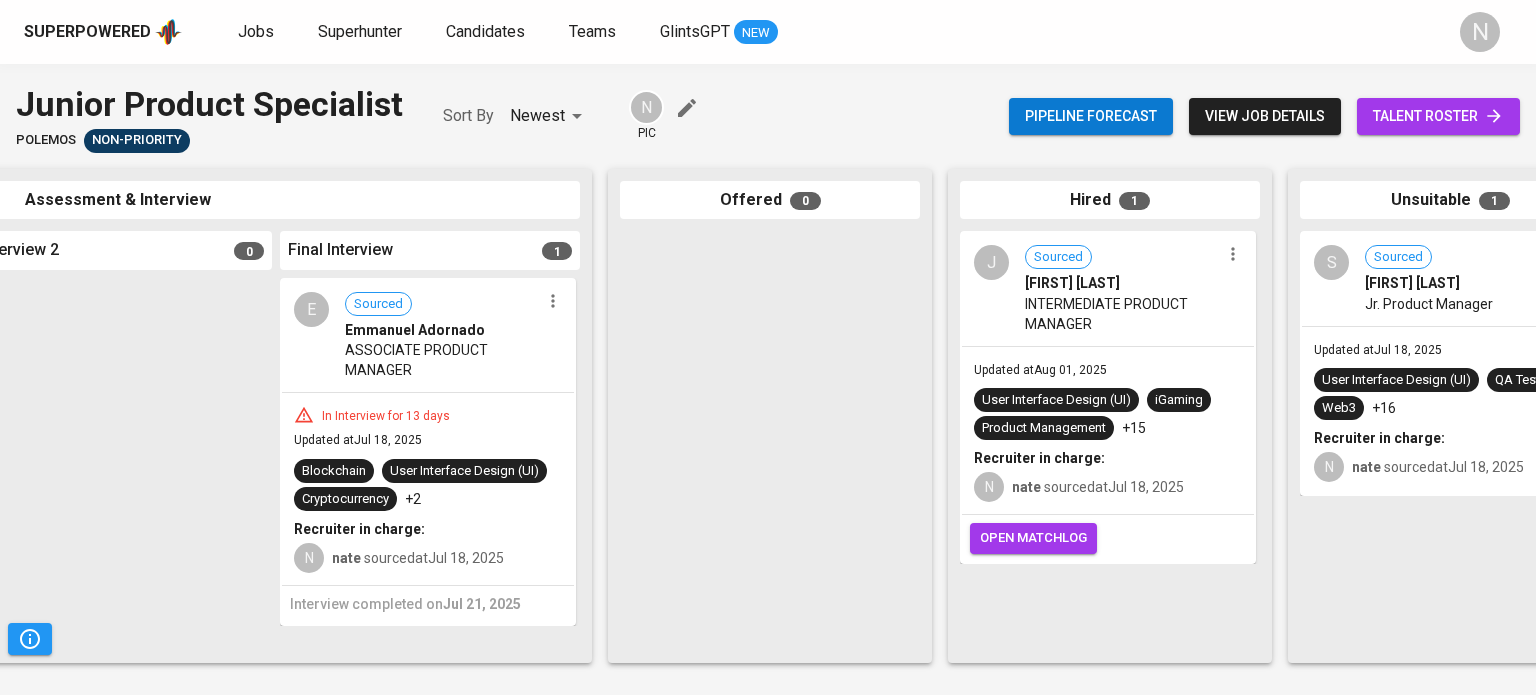 click on "view job details" at bounding box center [1265, 116] 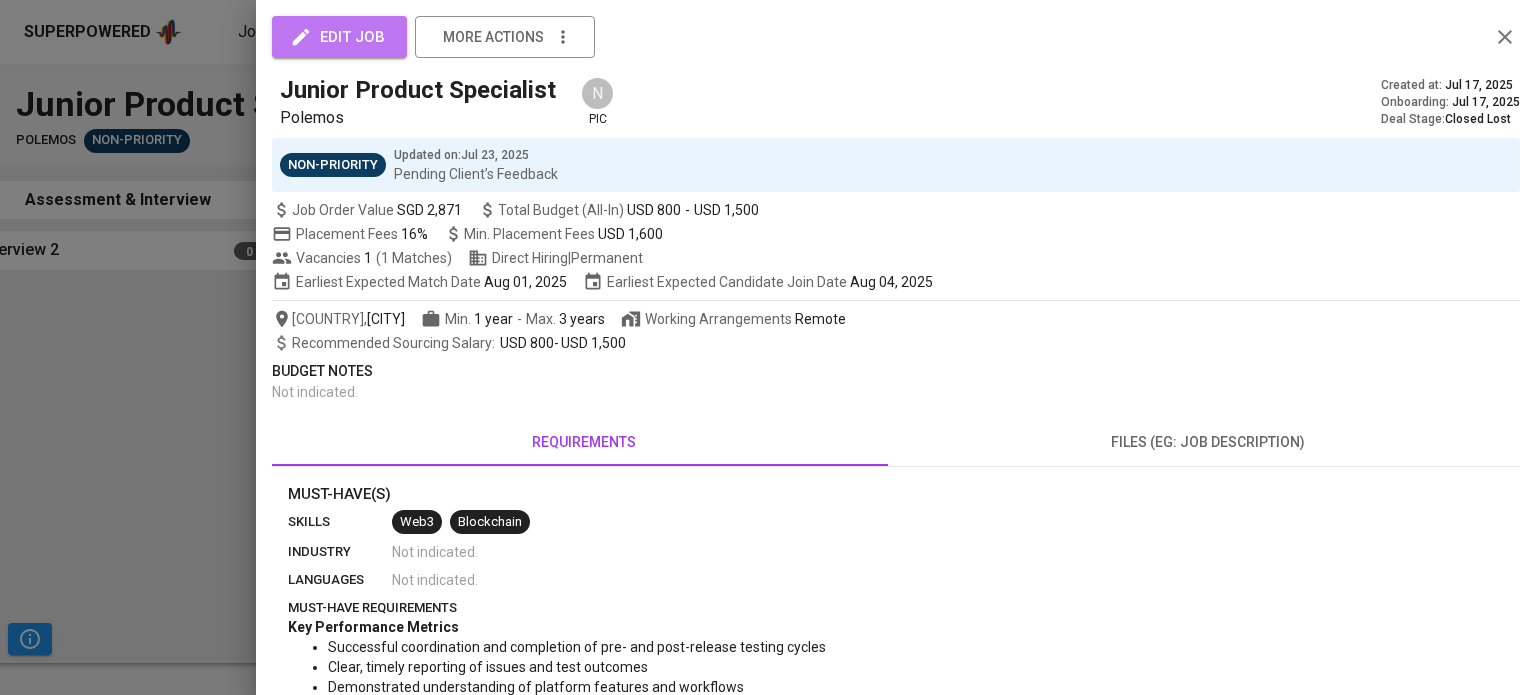 click on "edit job" at bounding box center (339, 37) 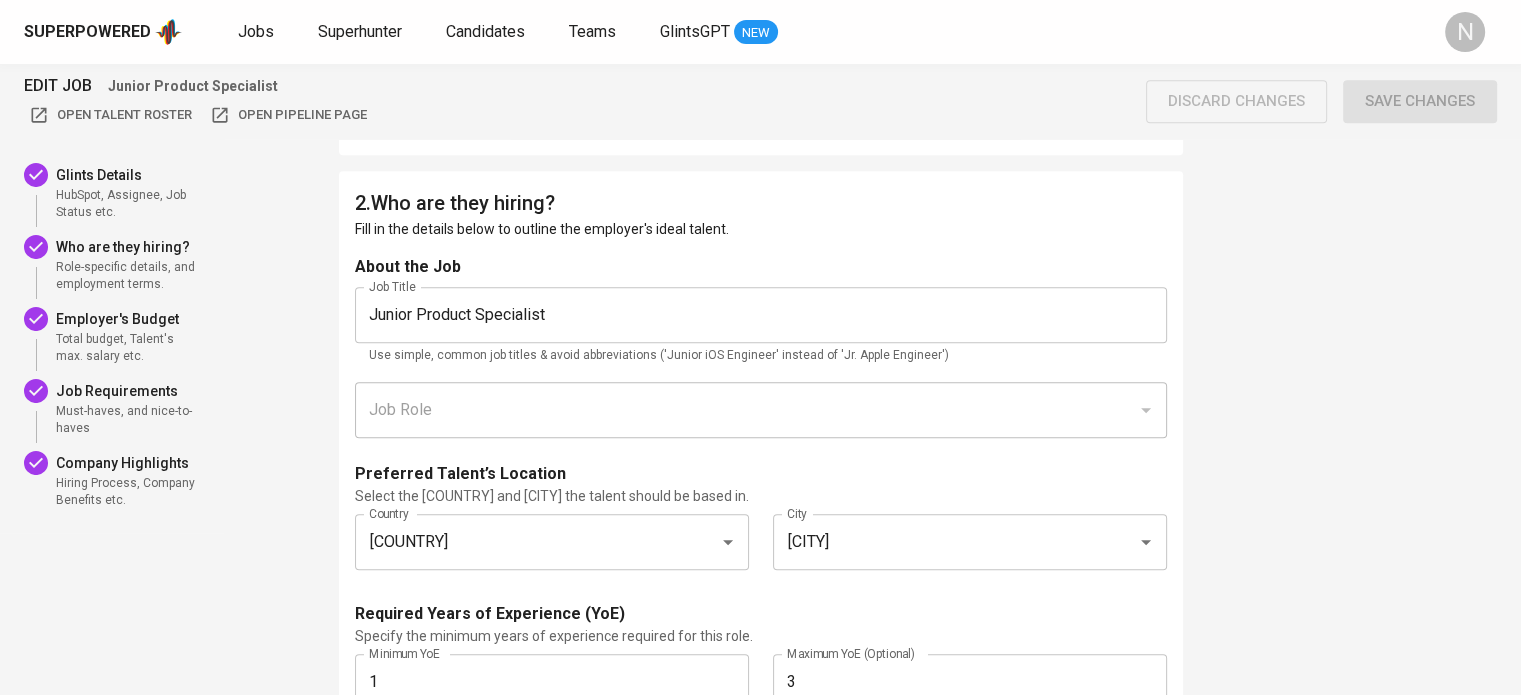 scroll, scrollTop: 1000, scrollLeft: 0, axis: vertical 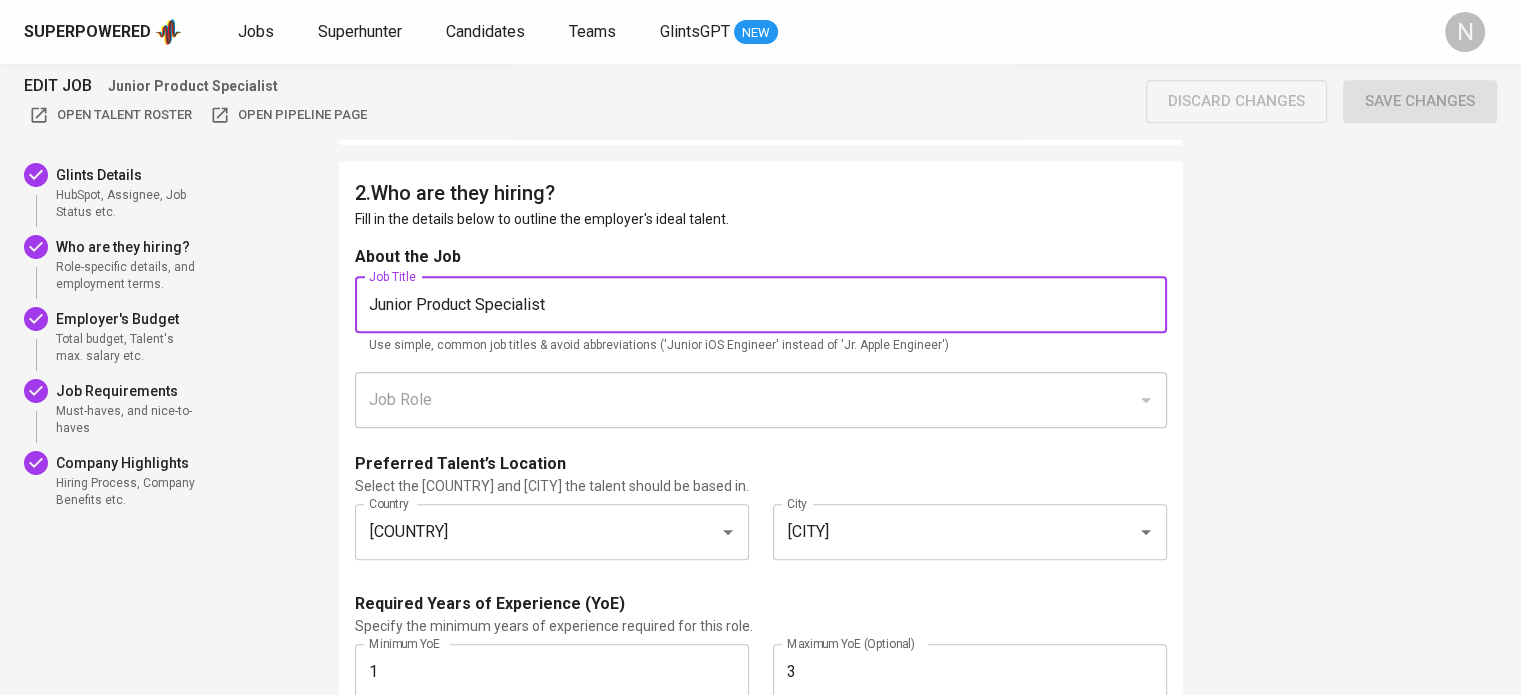 drag, startPoint x: 419, startPoint y: 306, endPoint x: 333, endPoint y: 307, distance: 86.00581 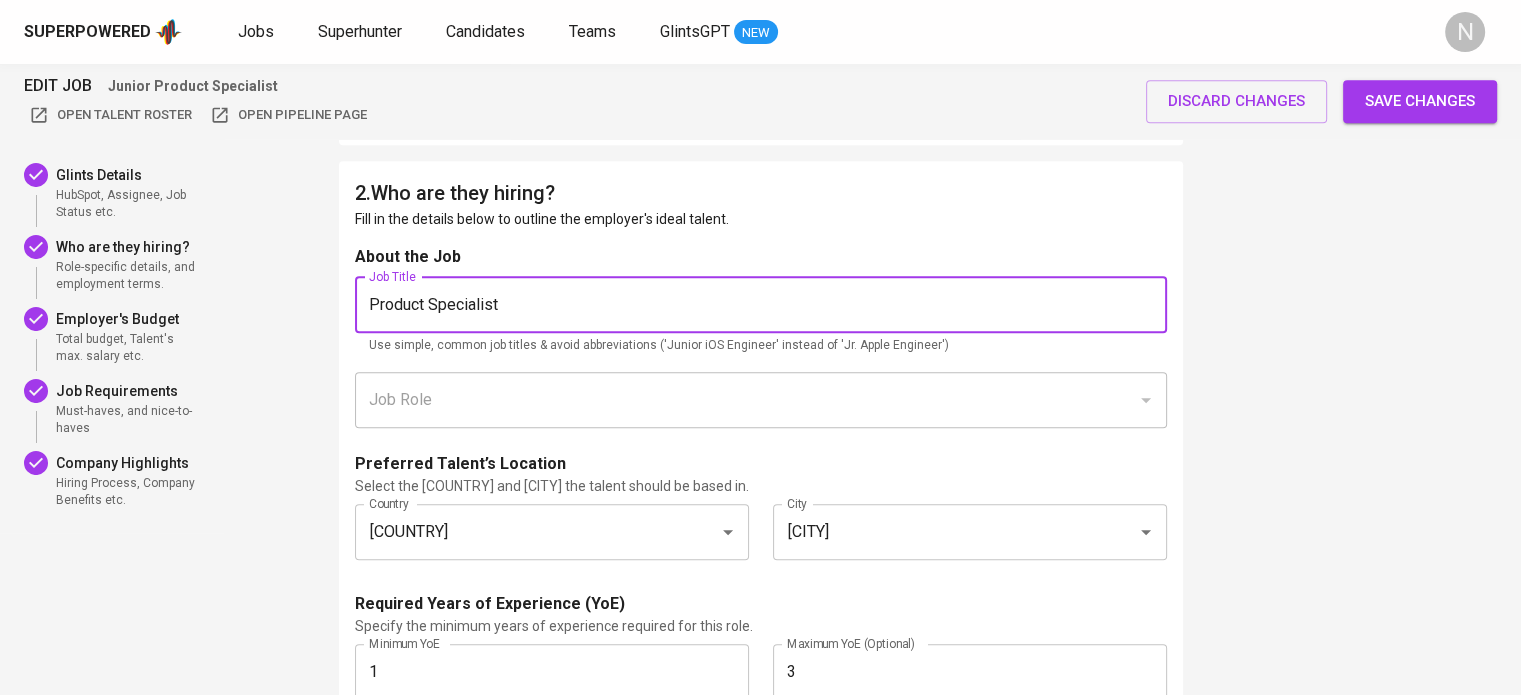 type on "Product Specialist" 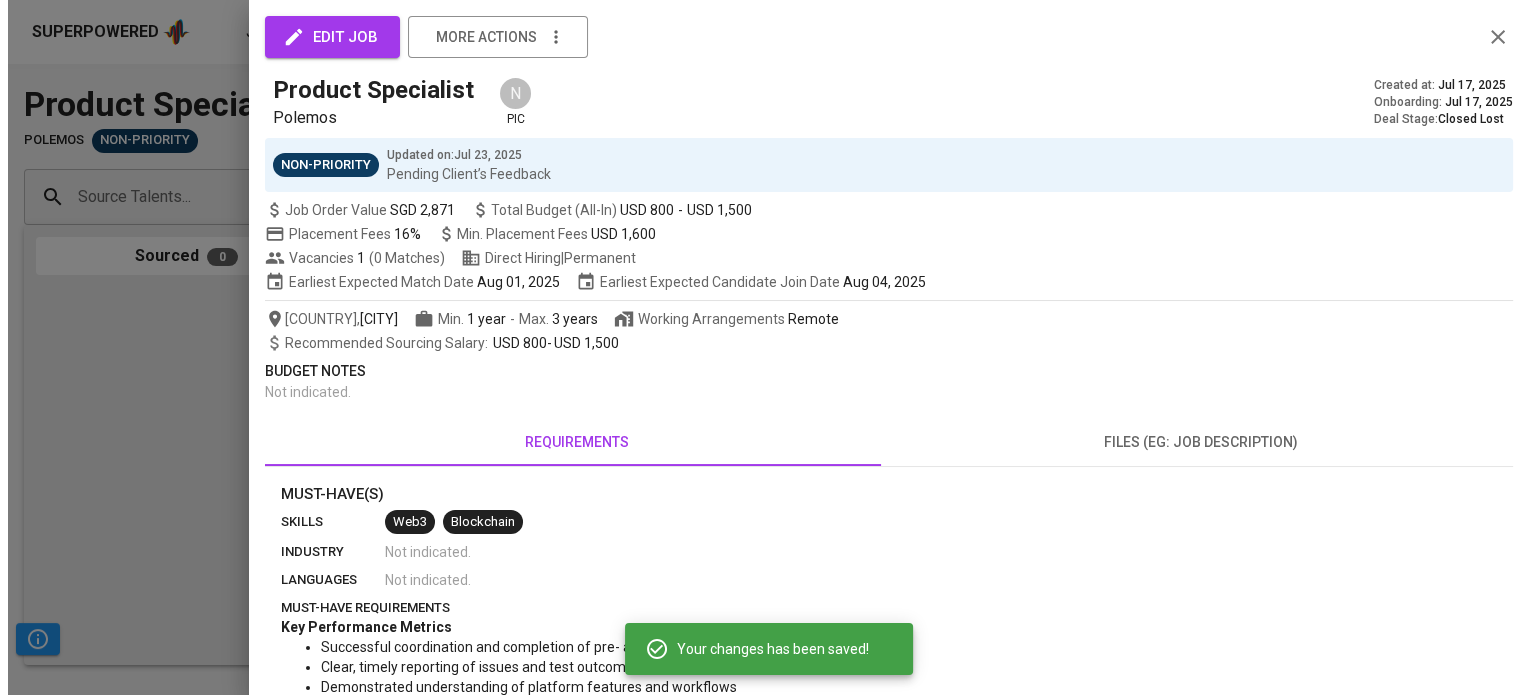 scroll, scrollTop: 0, scrollLeft: 0, axis: both 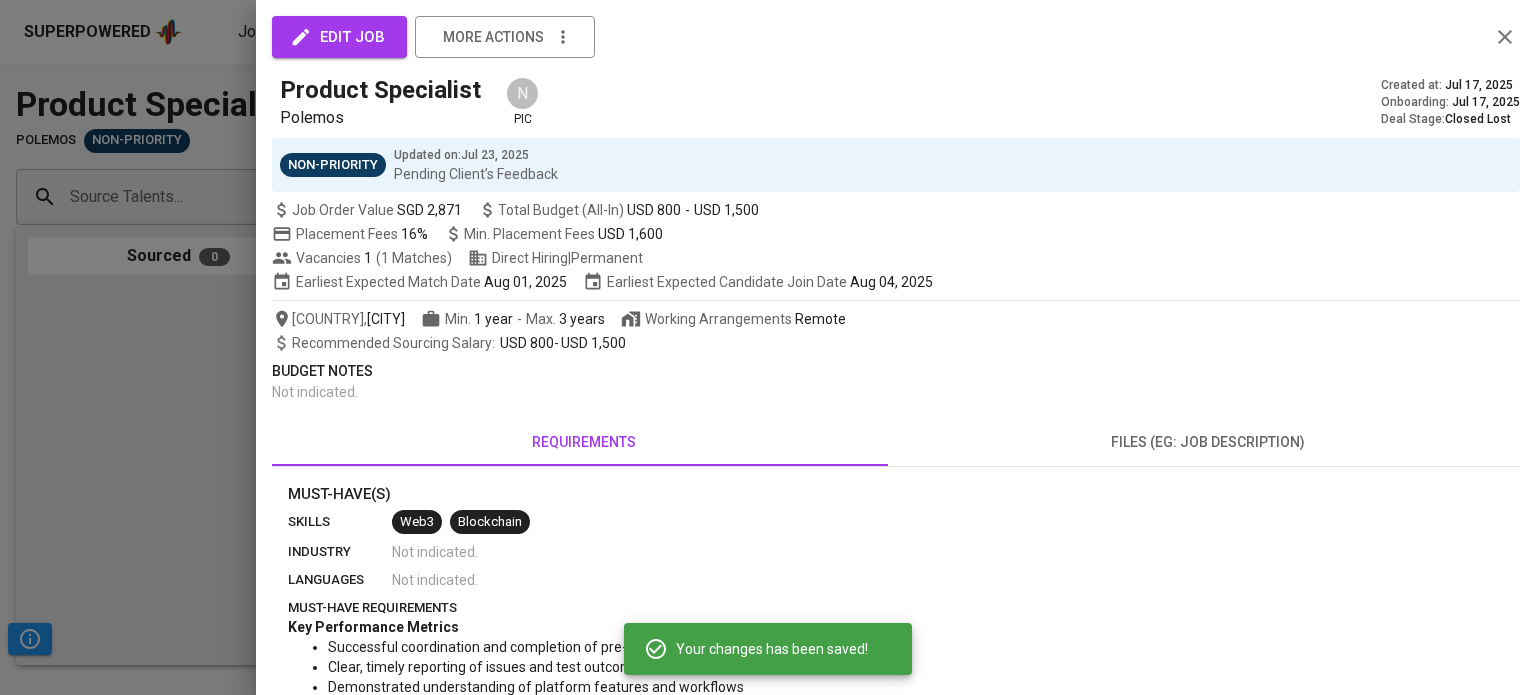 click at bounding box center (768, 347) 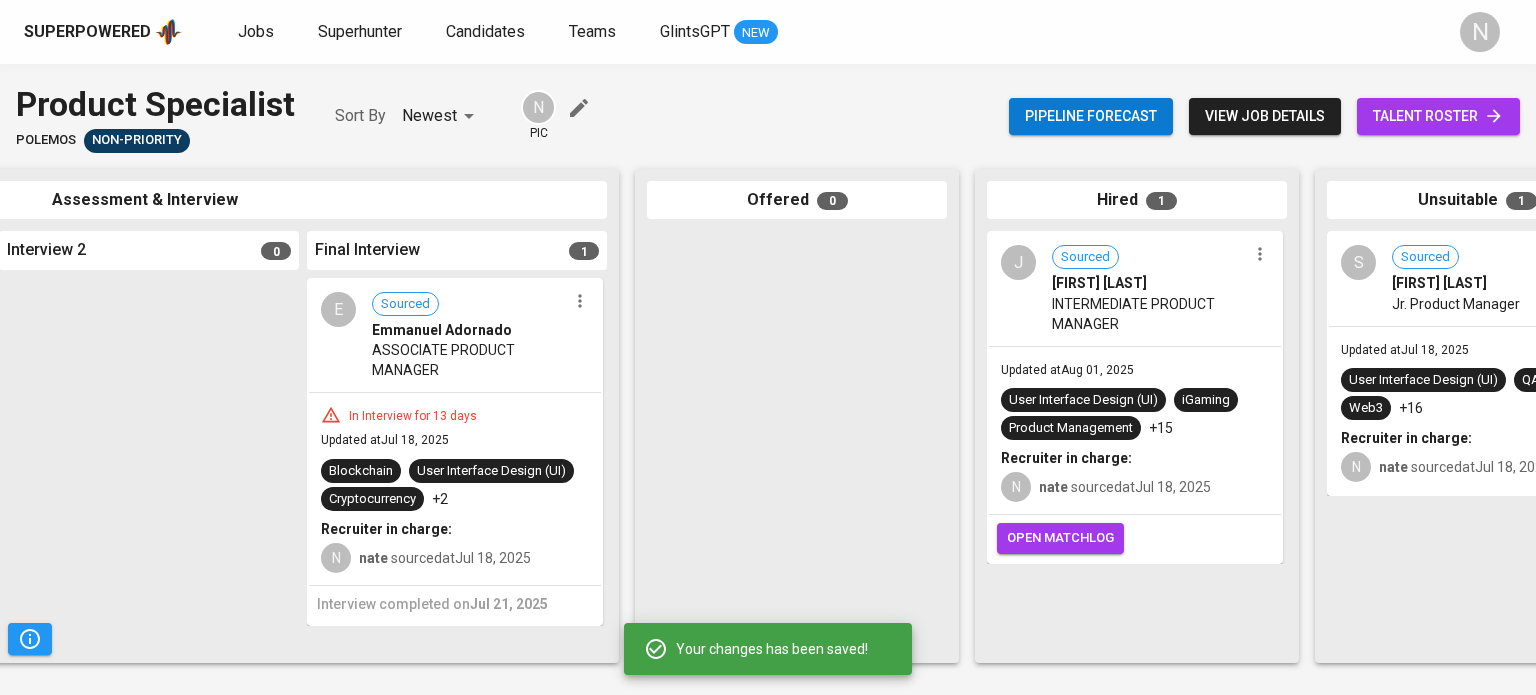 scroll, scrollTop: 0, scrollLeft: 1053, axis: horizontal 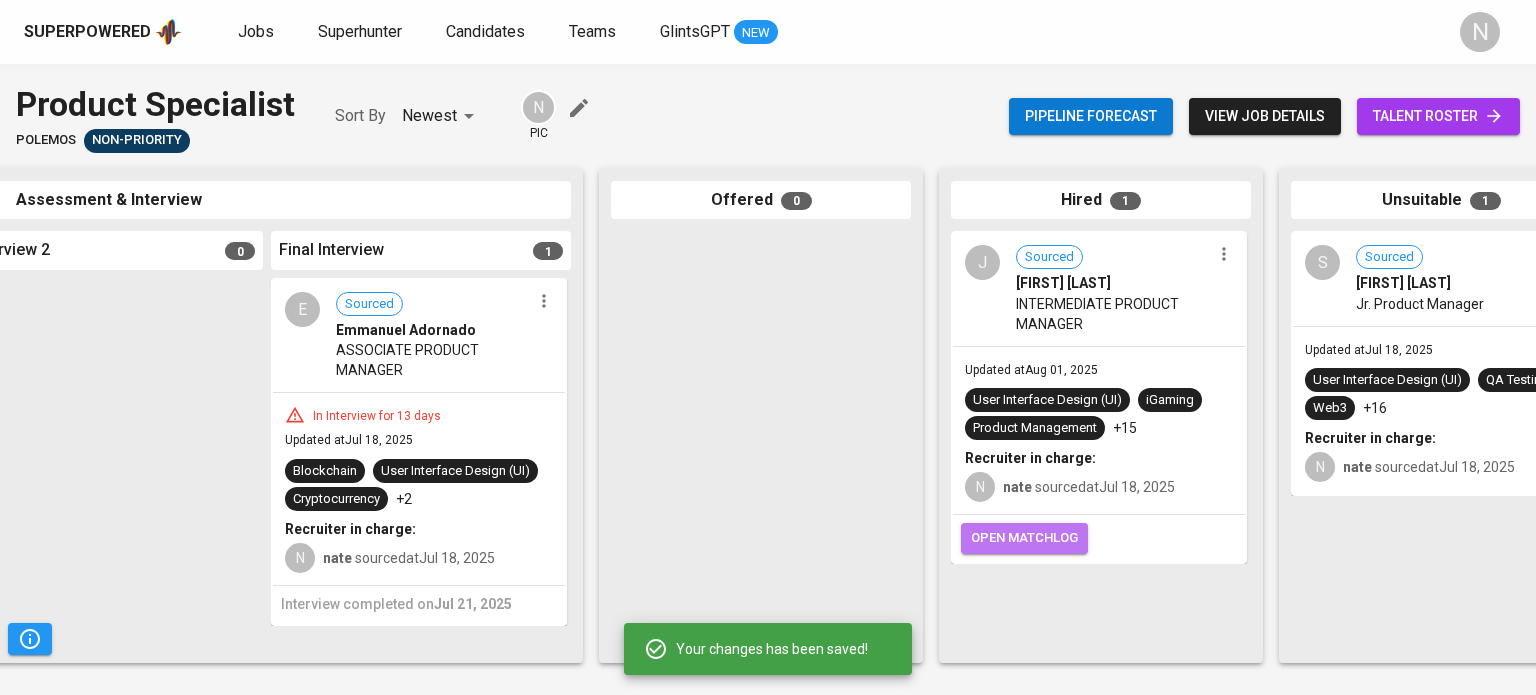 click on "open matchlog" at bounding box center (1024, 538) 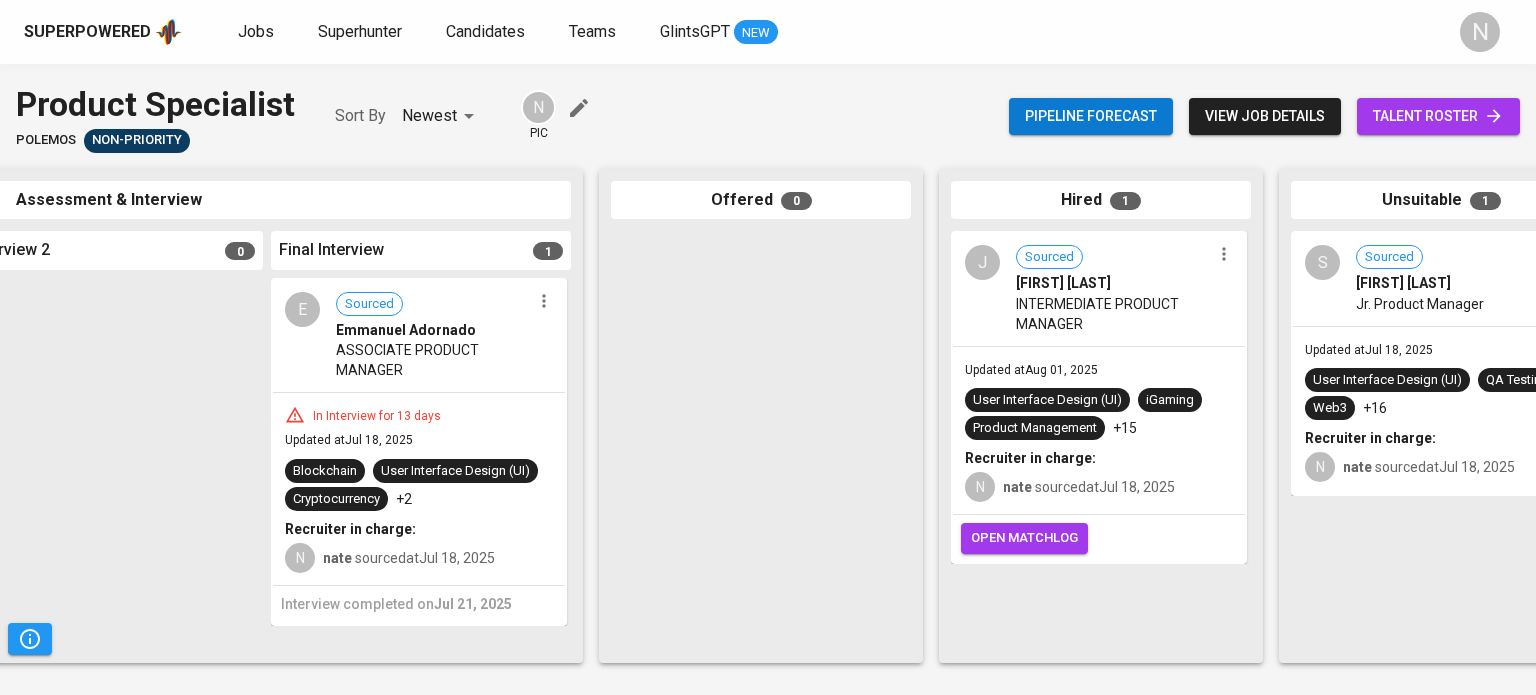 click 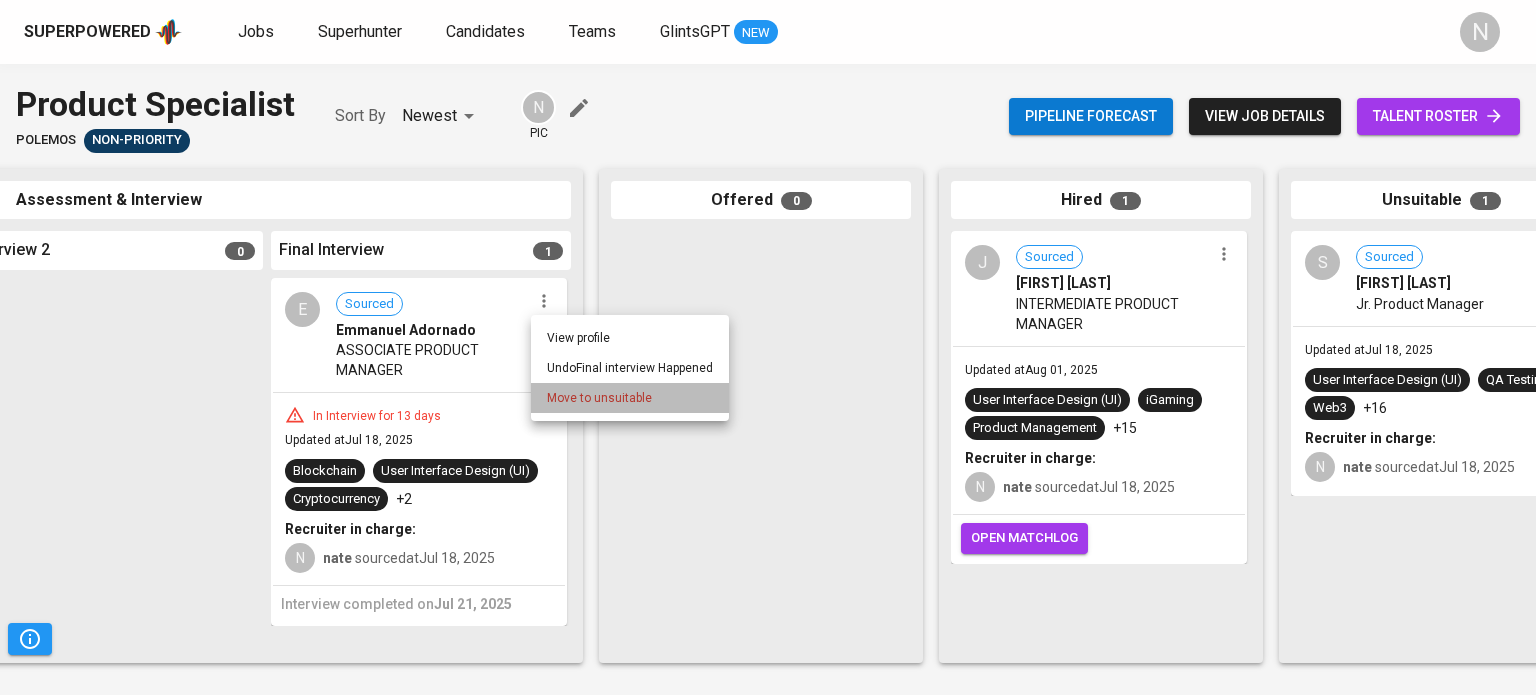 click on "Move to unsuitable" at bounding box center (599, 398) 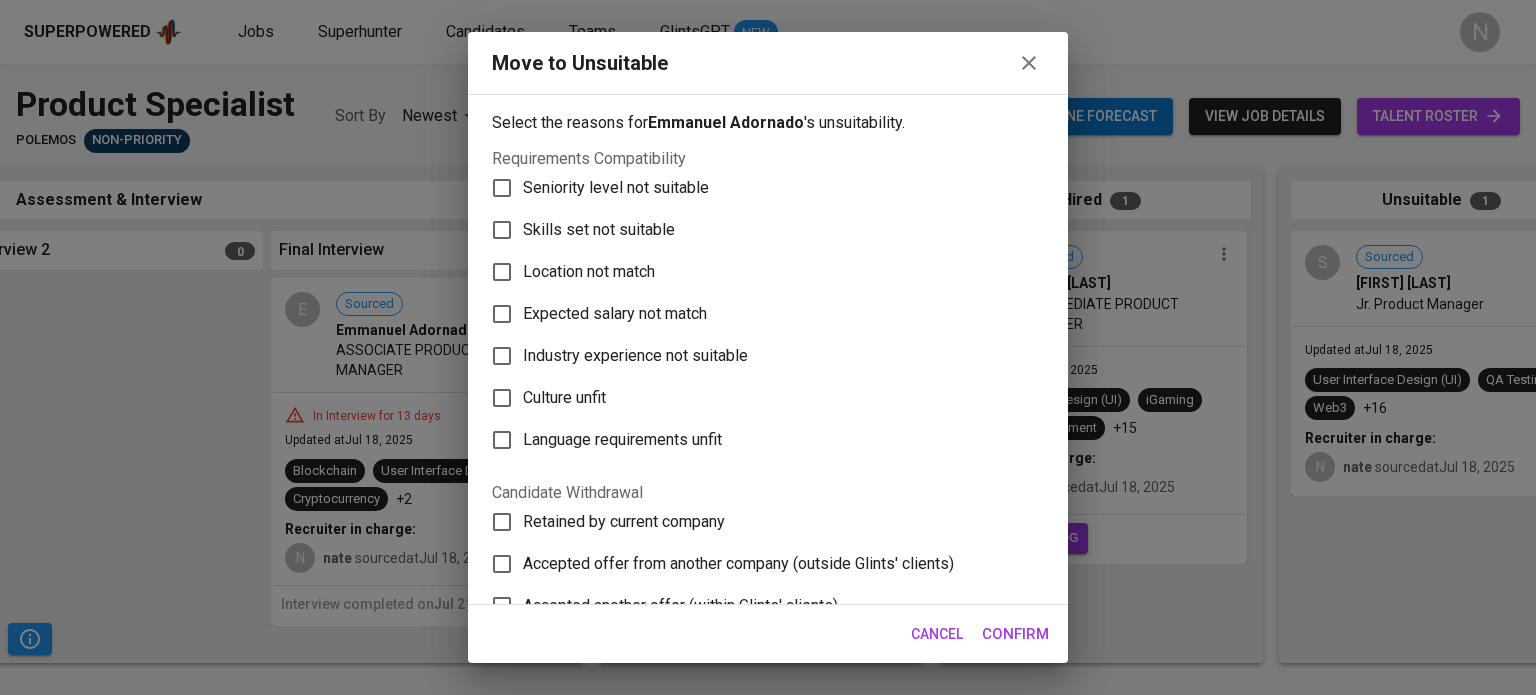 click on "Skills set not suitable" at bounding box center [599, 230] 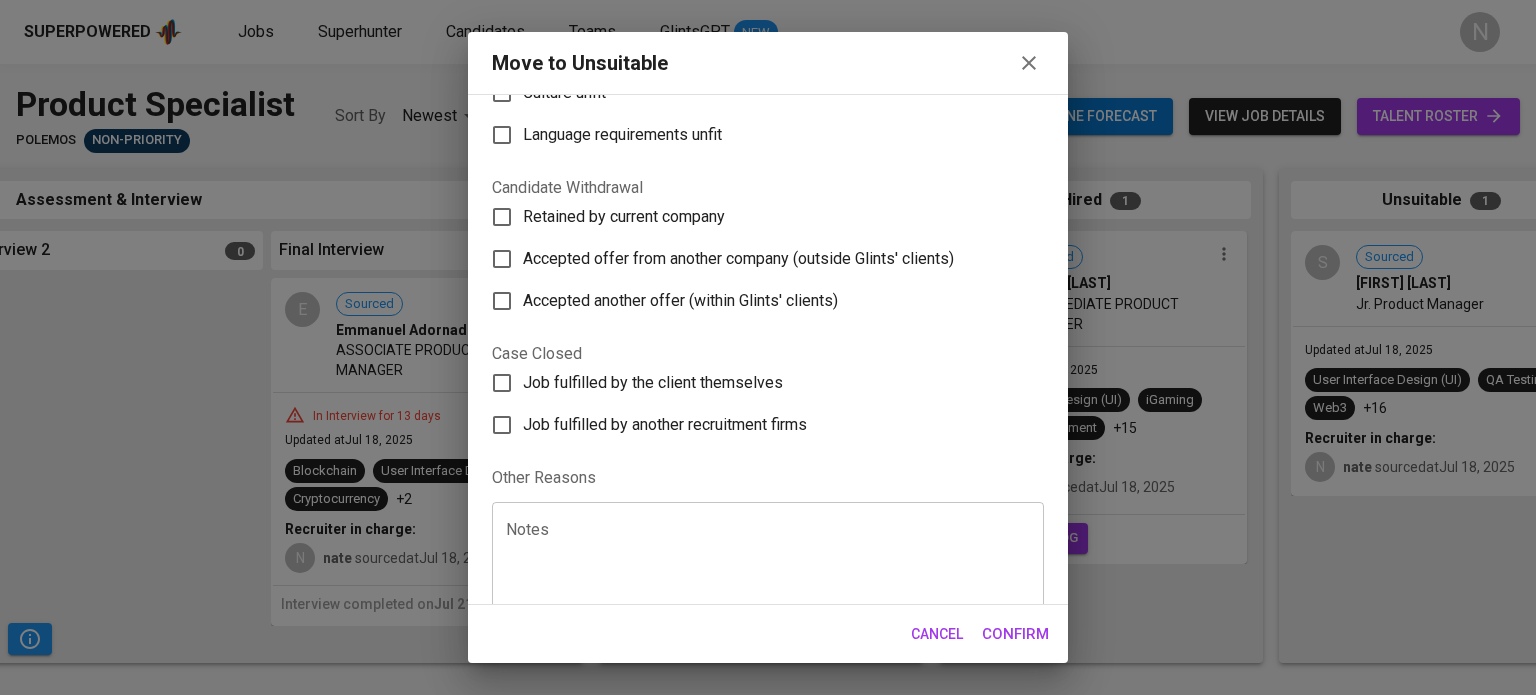 scroll, scrollTop: 331, scrollLeft: 0, axis: vertical 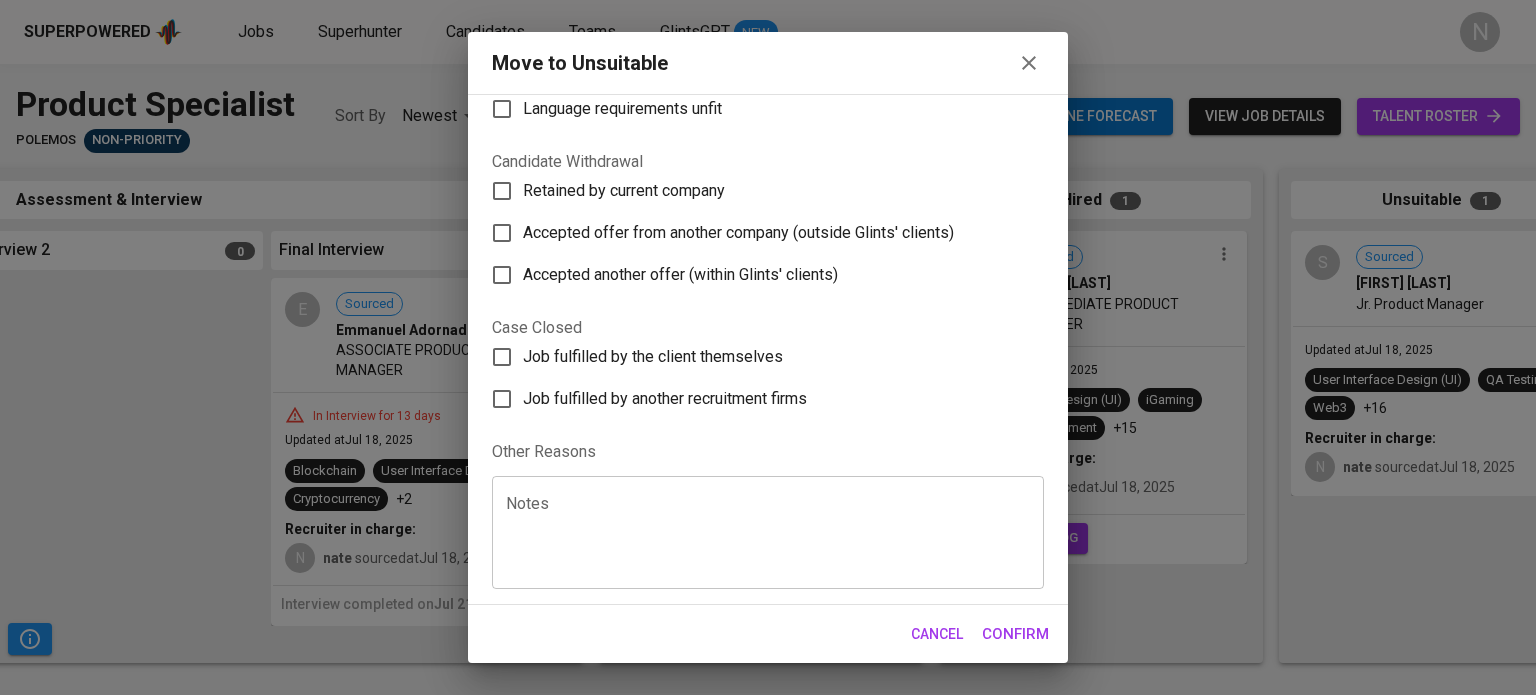 click on "Notes" at bounding box center (768, 532) 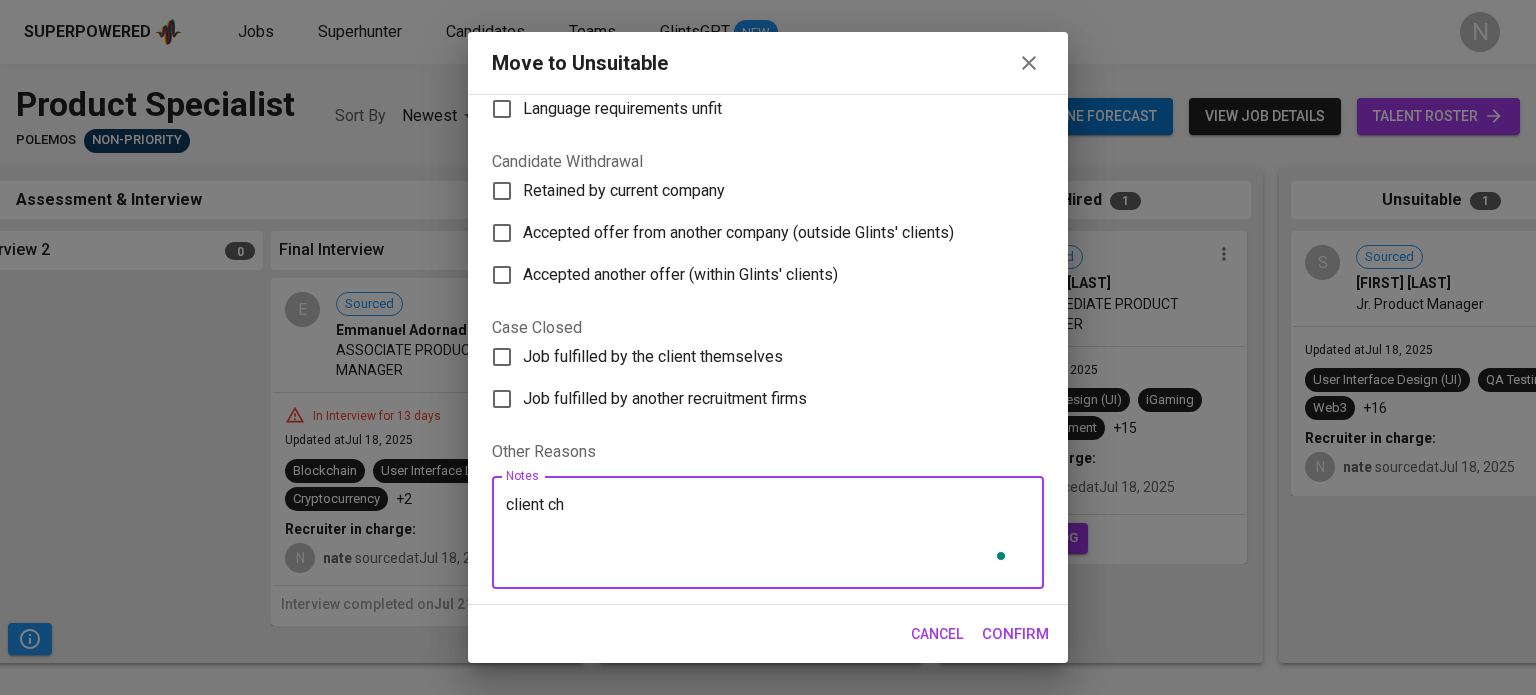 scroll, scrollTop: 331, scrollLeft: 0, axis: vertical 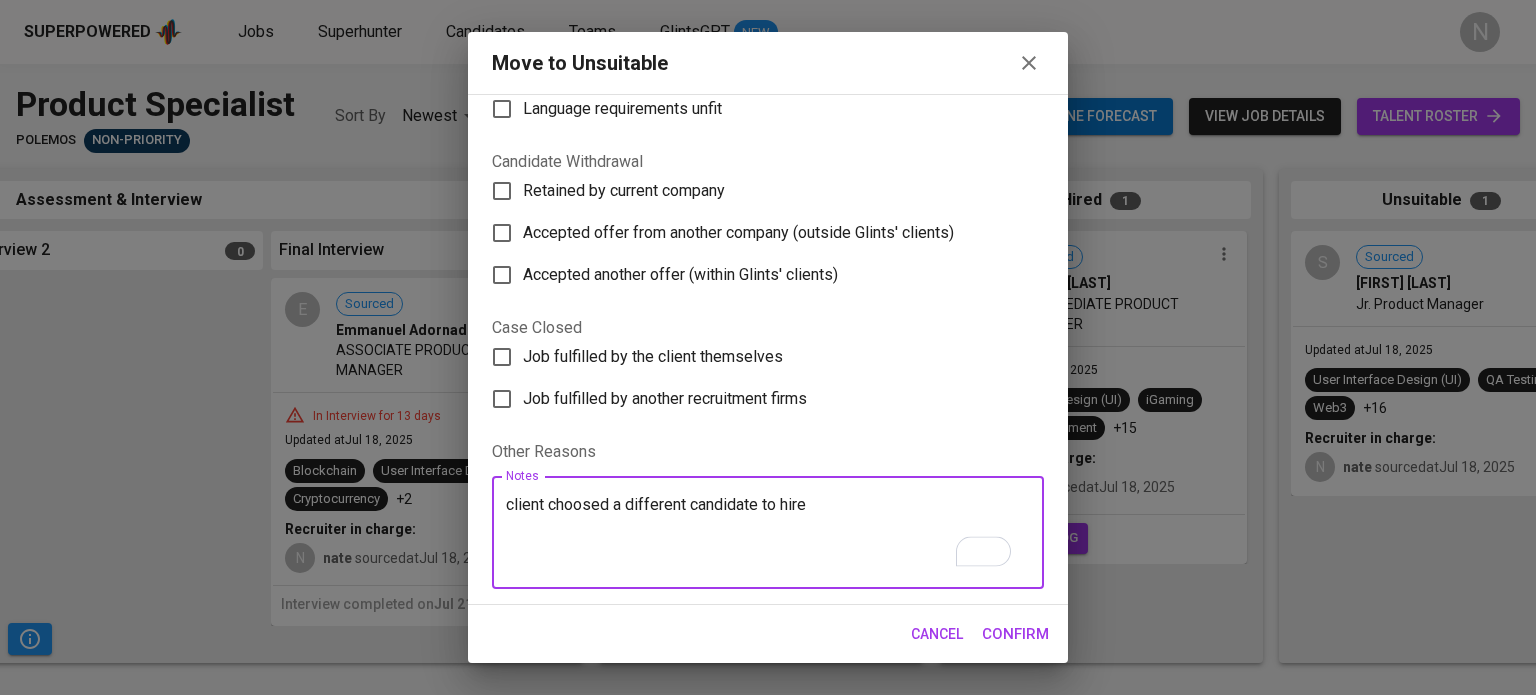 type on "client choosed a different candidate to hire" 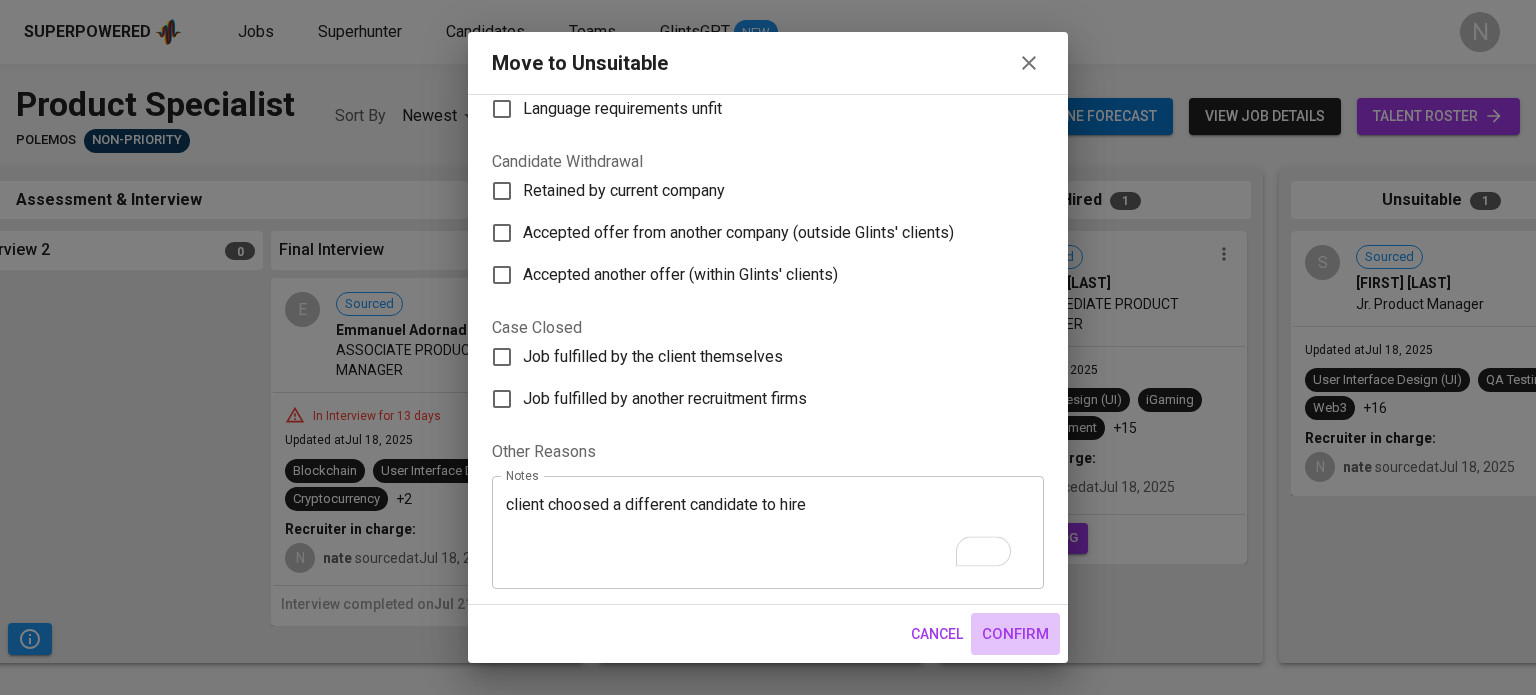 click on "Confirm" at bounding box center [1015, 634] 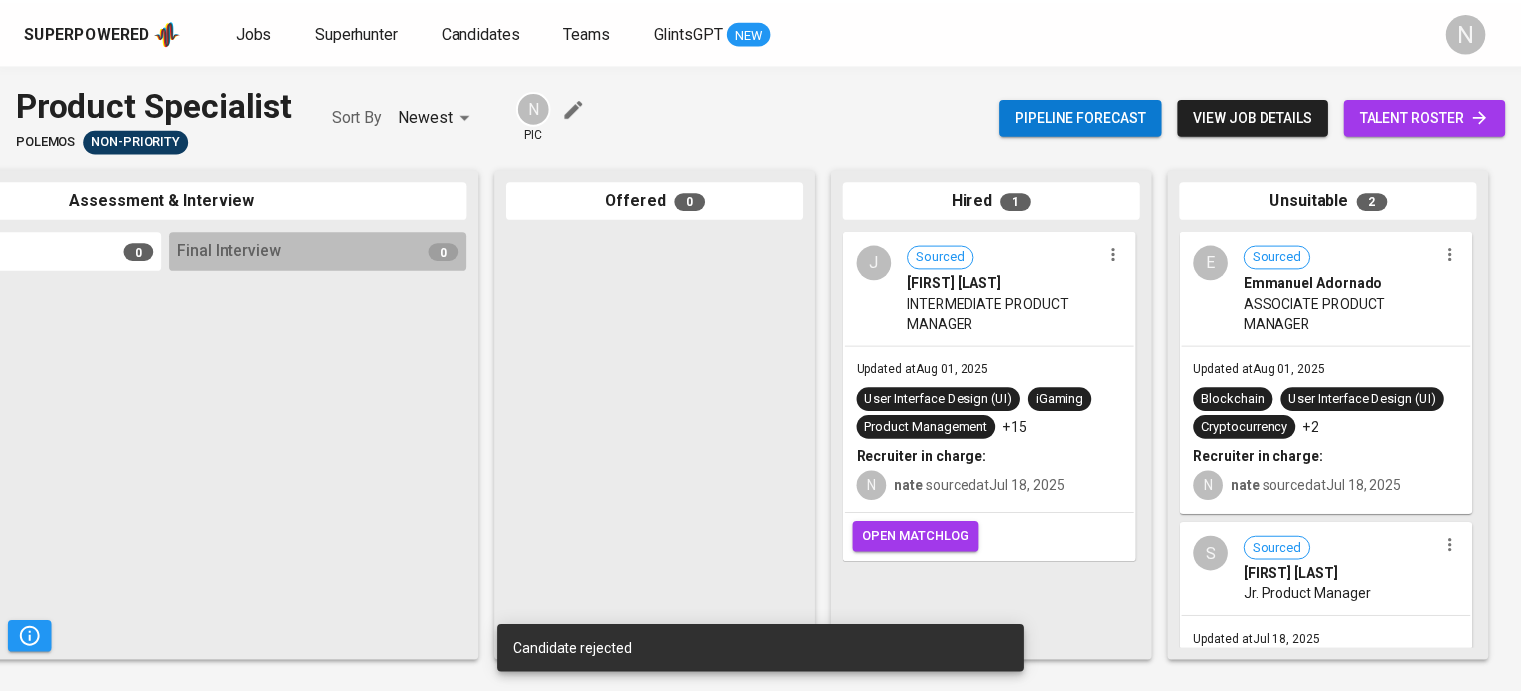 scroll, scrollTop: 0, scrollLeft: 844, axis: horizontal 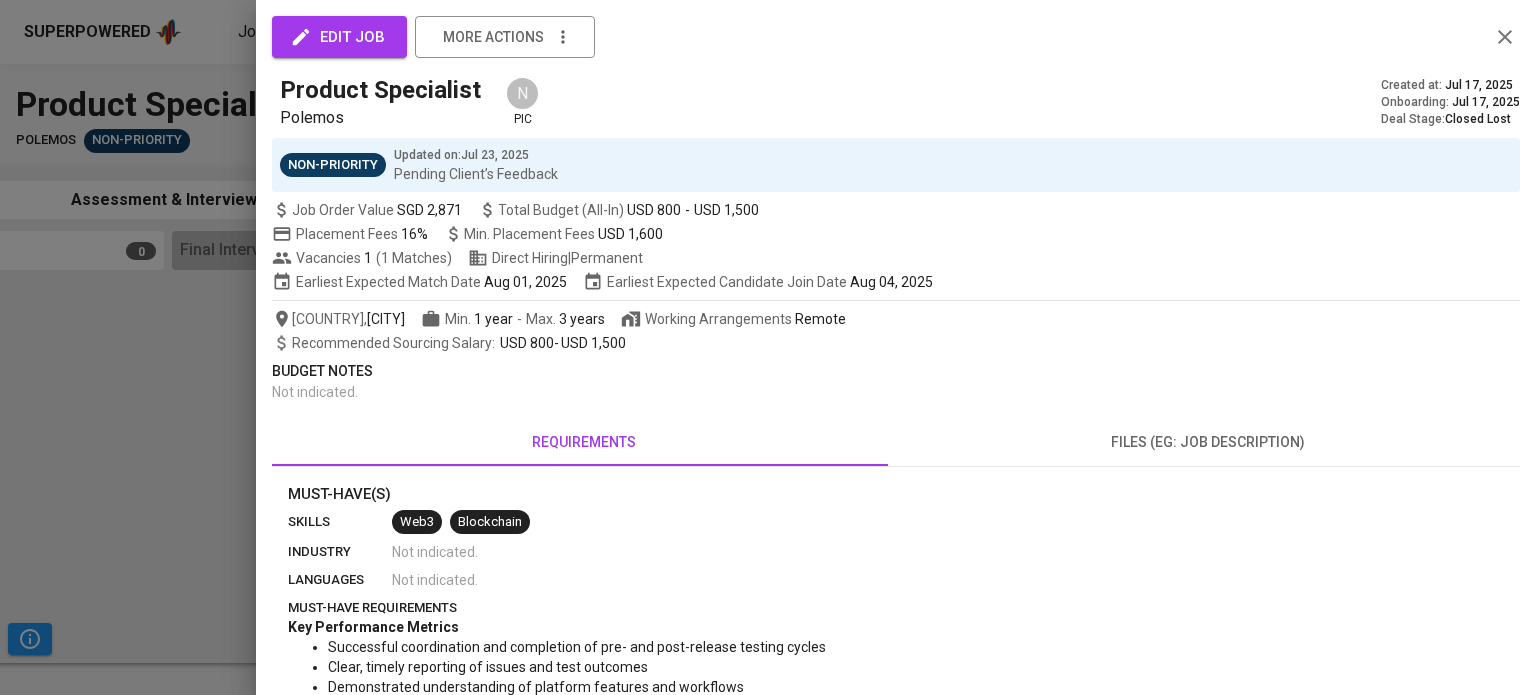 click at bounding box center (768, 347) 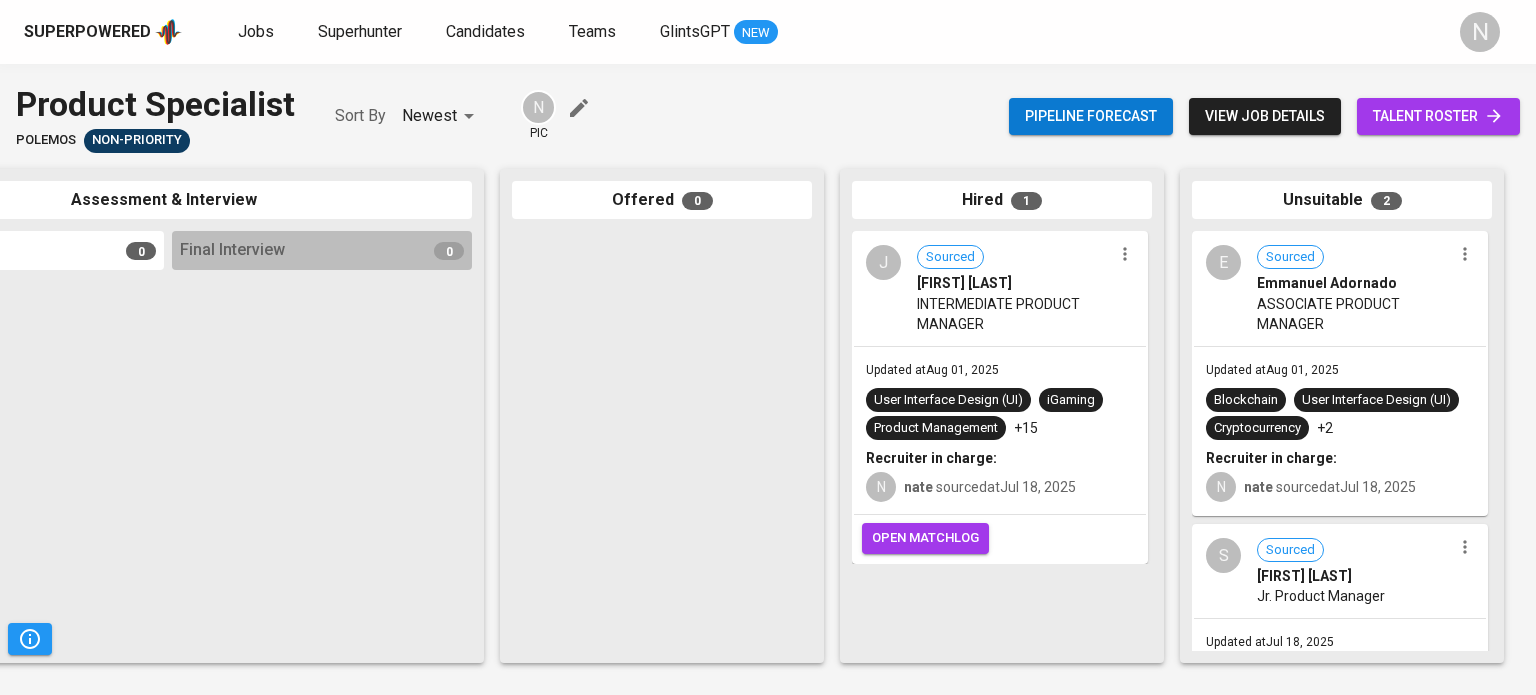 click on "Superpowered" at bounding box center [87, 32] 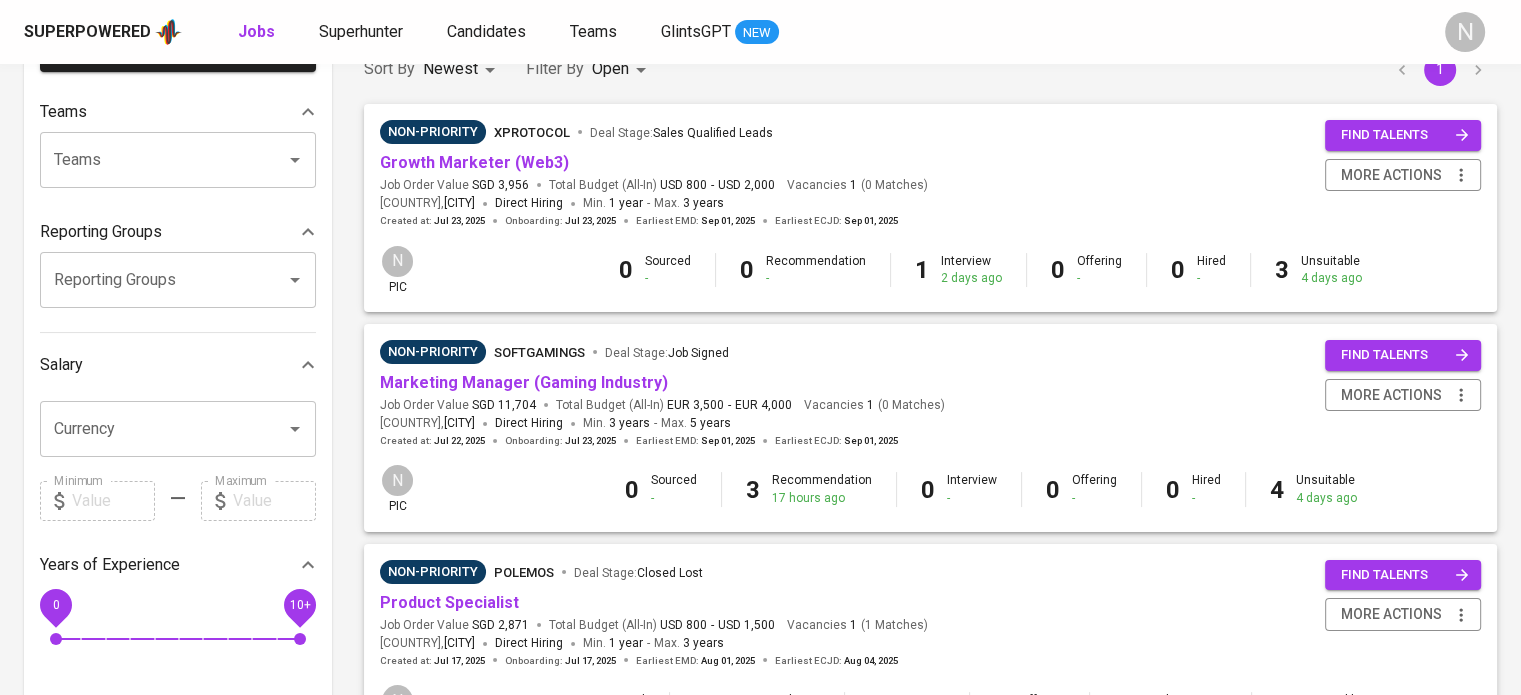 scroll, scrollTop: 300, scrollLeft: 0, axis: vertical 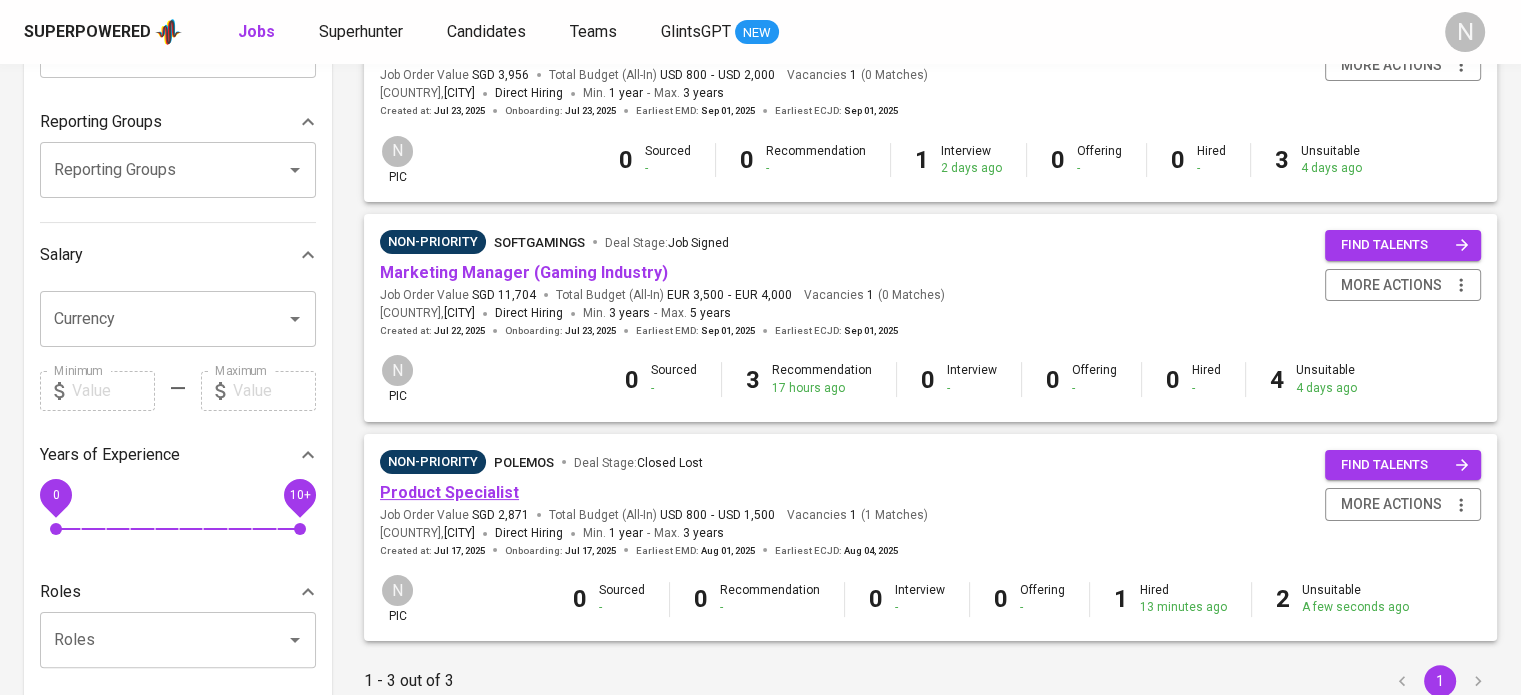 click on "Product Specialist" at bounding box center [449, 492] 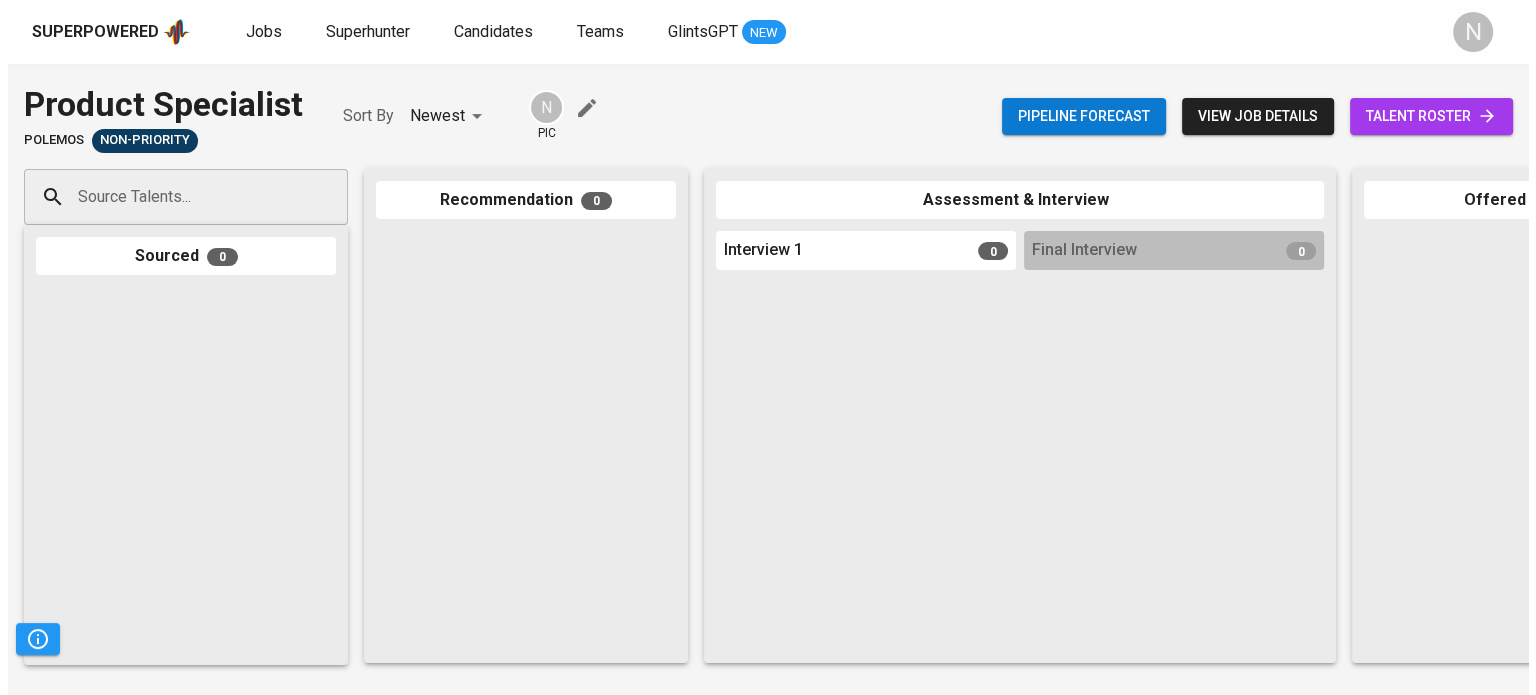 scroll, scrollTop: 0, scrollLeft: 0, axis: both 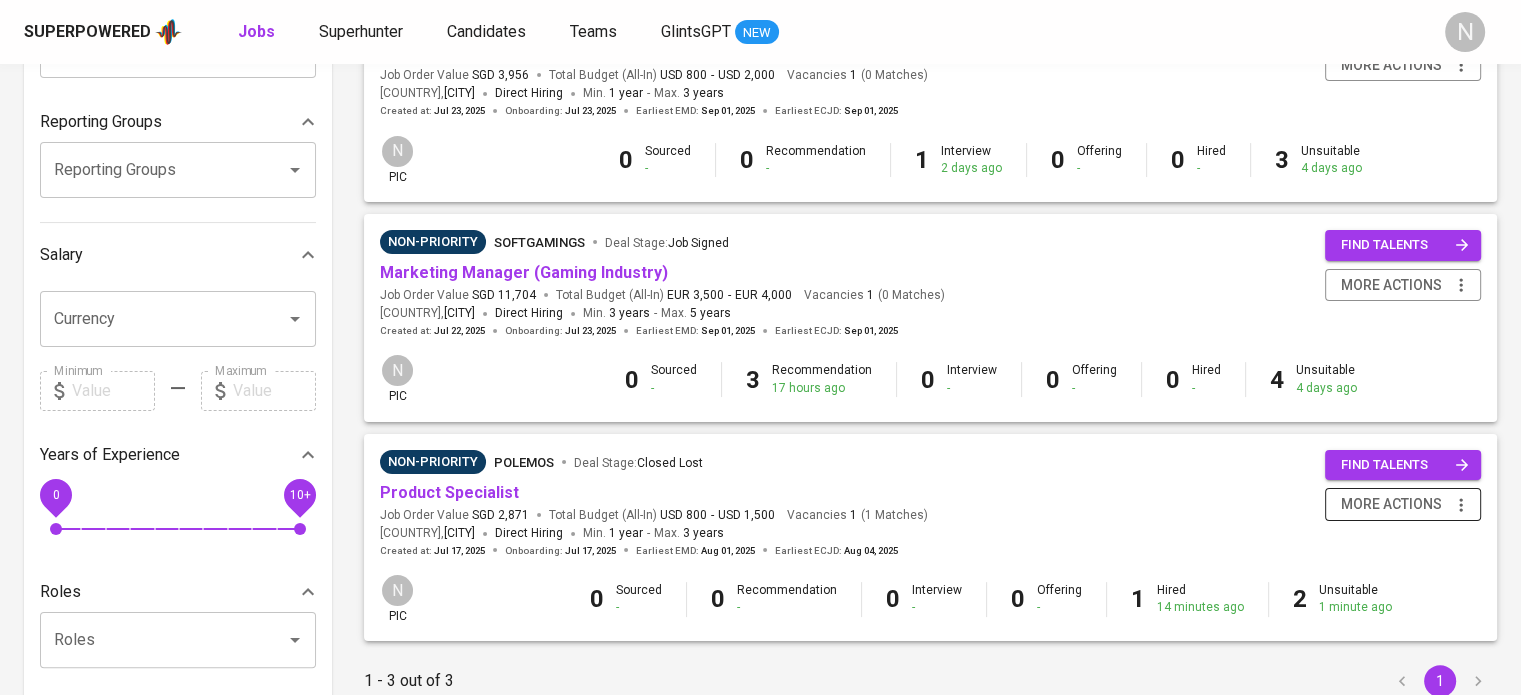 click 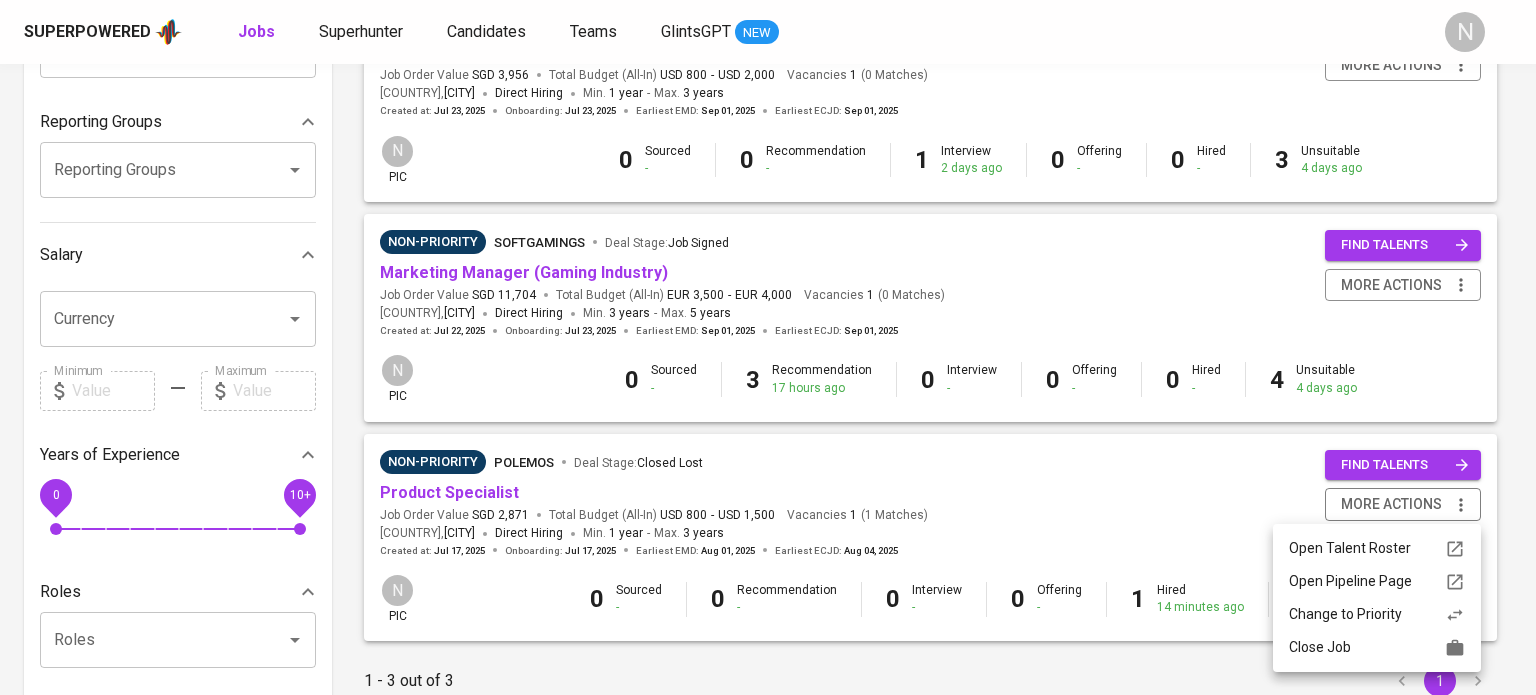 click on "Close Job" at bounding box center [1377, 647] 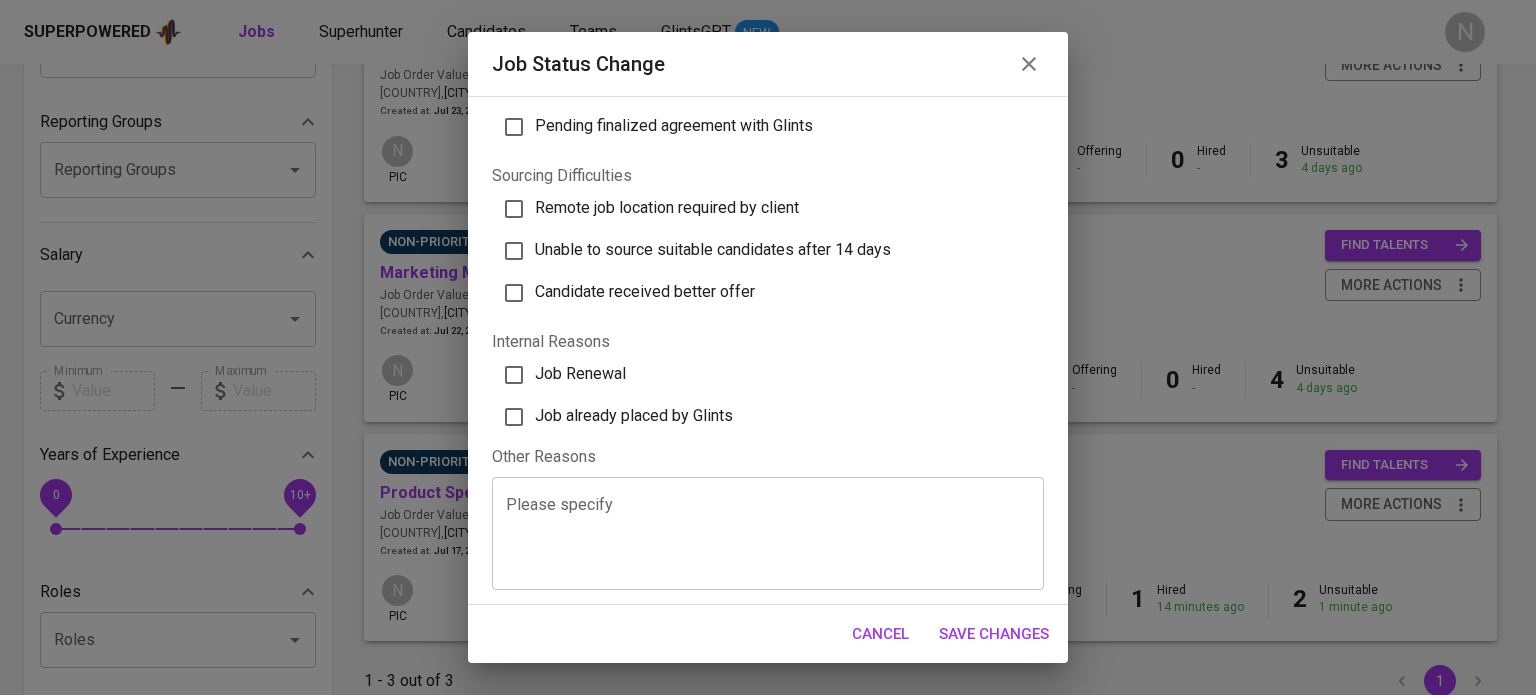 scroll, scrollTop: 630, scrollLeft: 0, axis: vertical 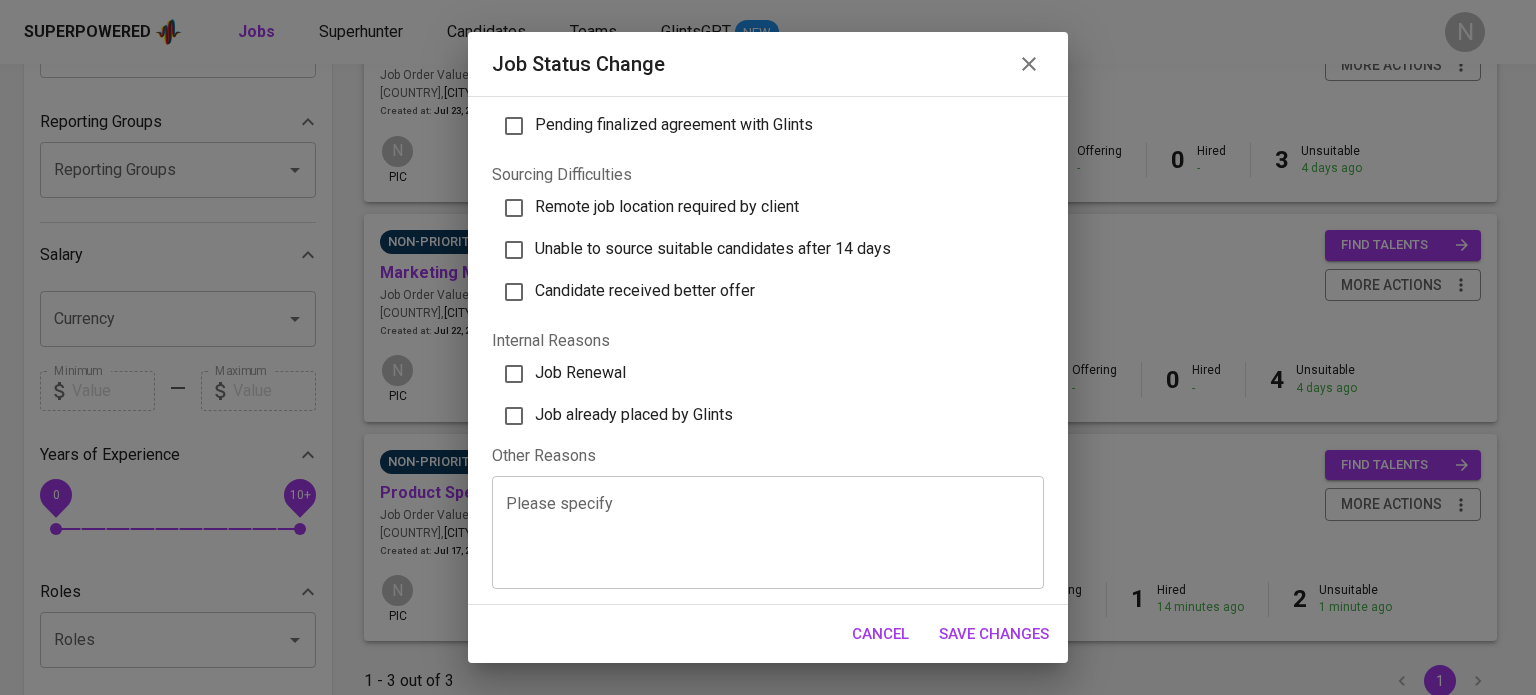 click on "Job already placed by Glints" at bounding box center (634, 414) 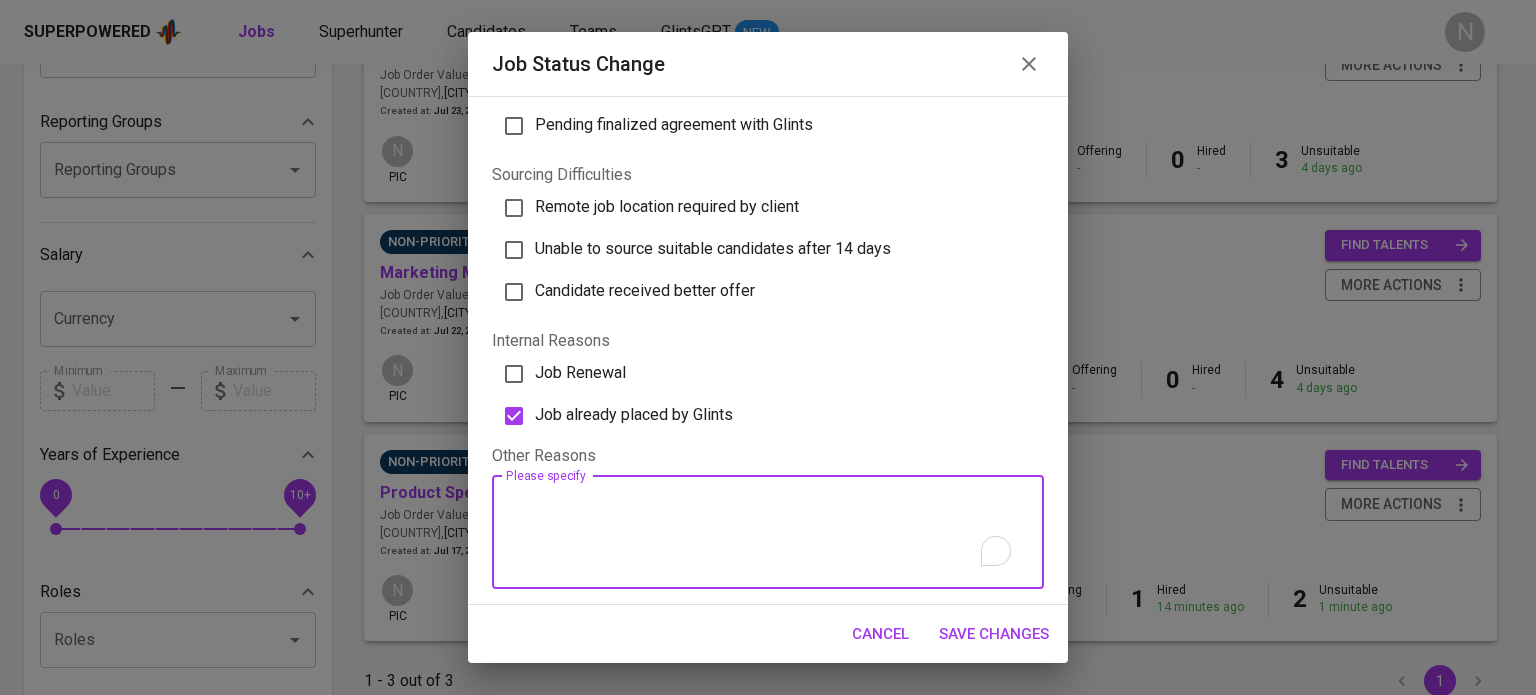 click at bounding box center [768, 532] 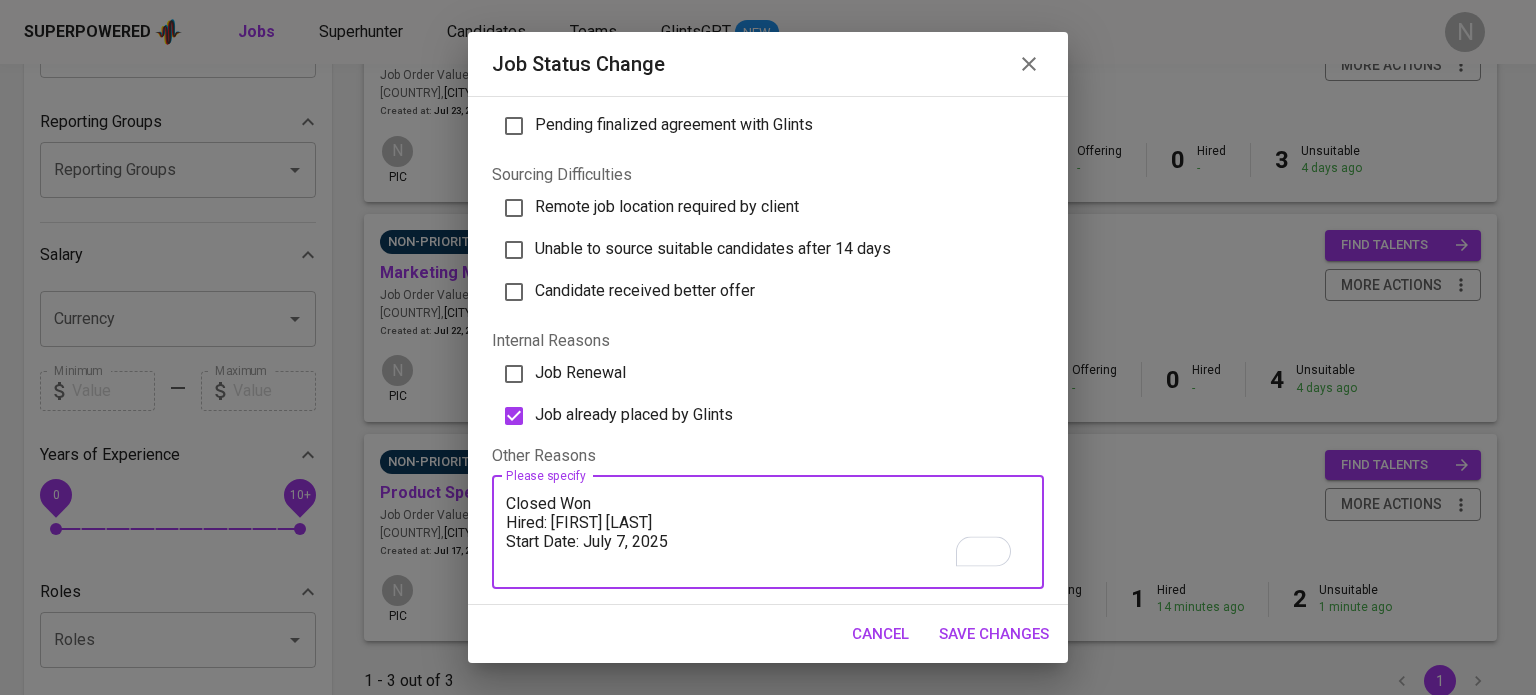 click on "Closed Won
Hired: [FIRST] [LAST]
Start Date: July 7, 2025" at bounding box center [768, 532] 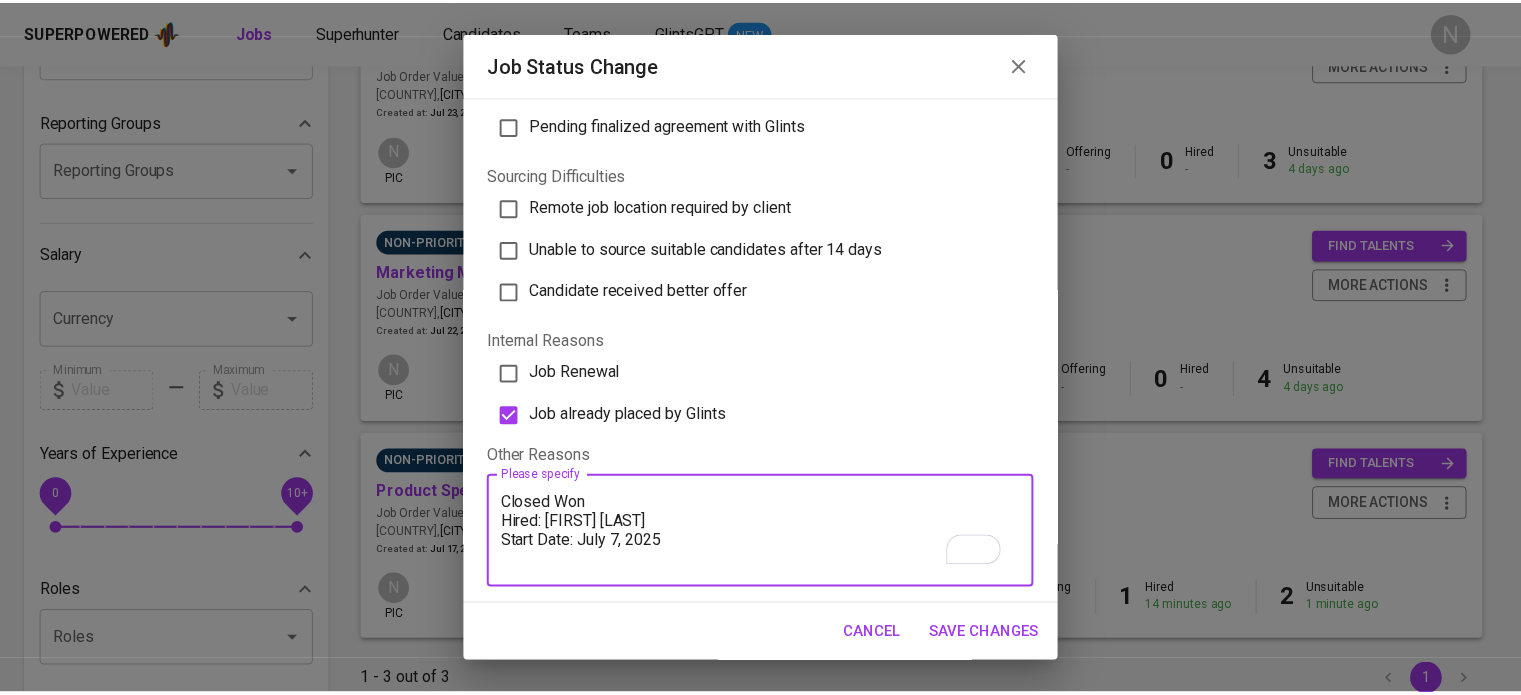 scroll, scrollTop: 630, scrollLeft: 0, axis: vertical 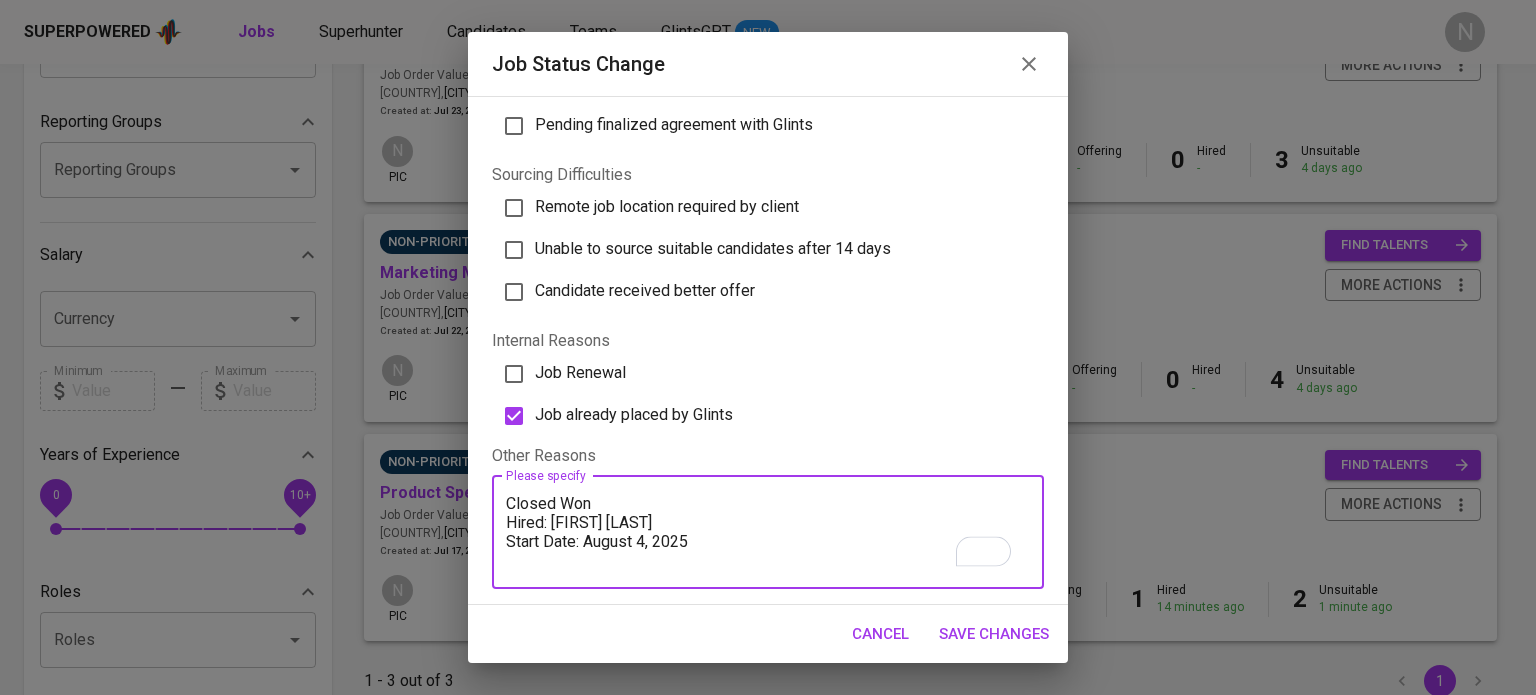 type on "Closed Won
Hired: [FIRST] [LAST]
Start Date: August 4, 2025" 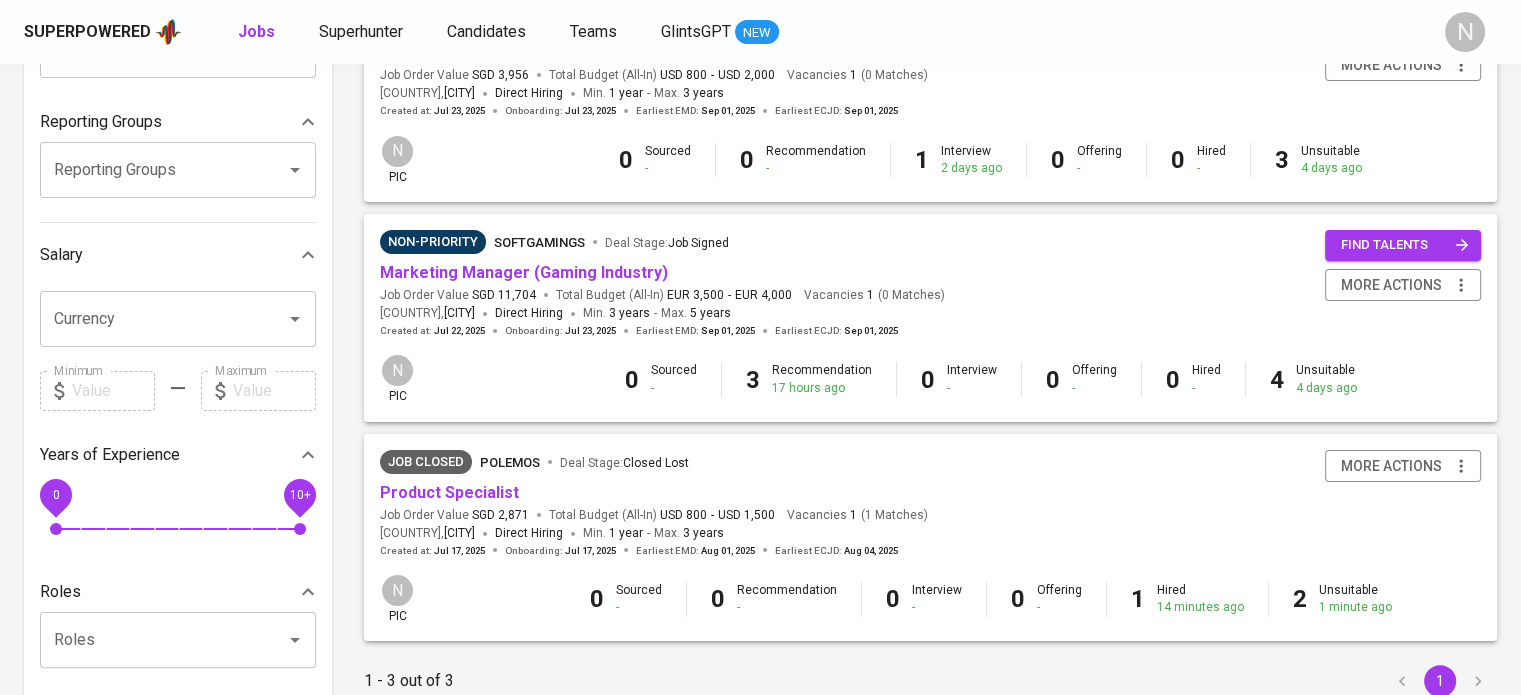 type 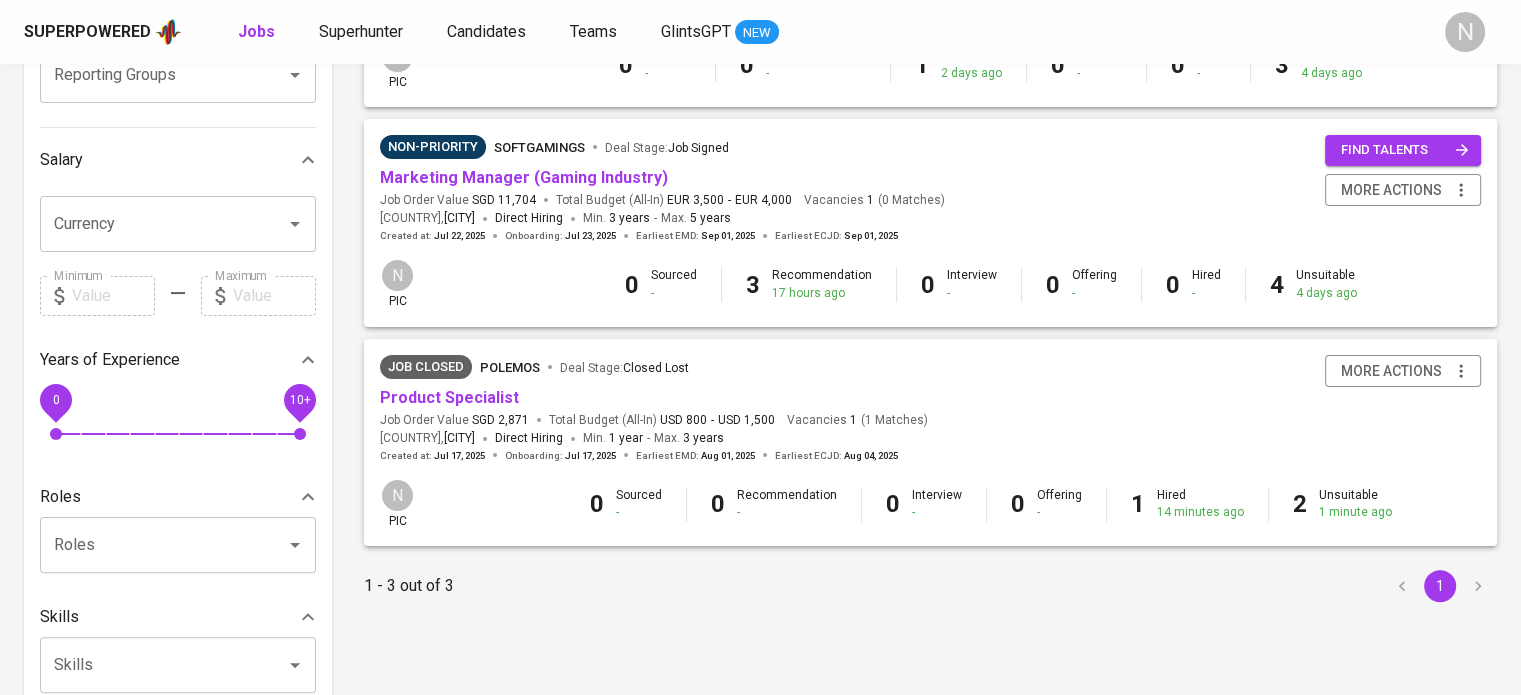scroll, scrollTop: 400, scrollLeft: 0, axis: vertical 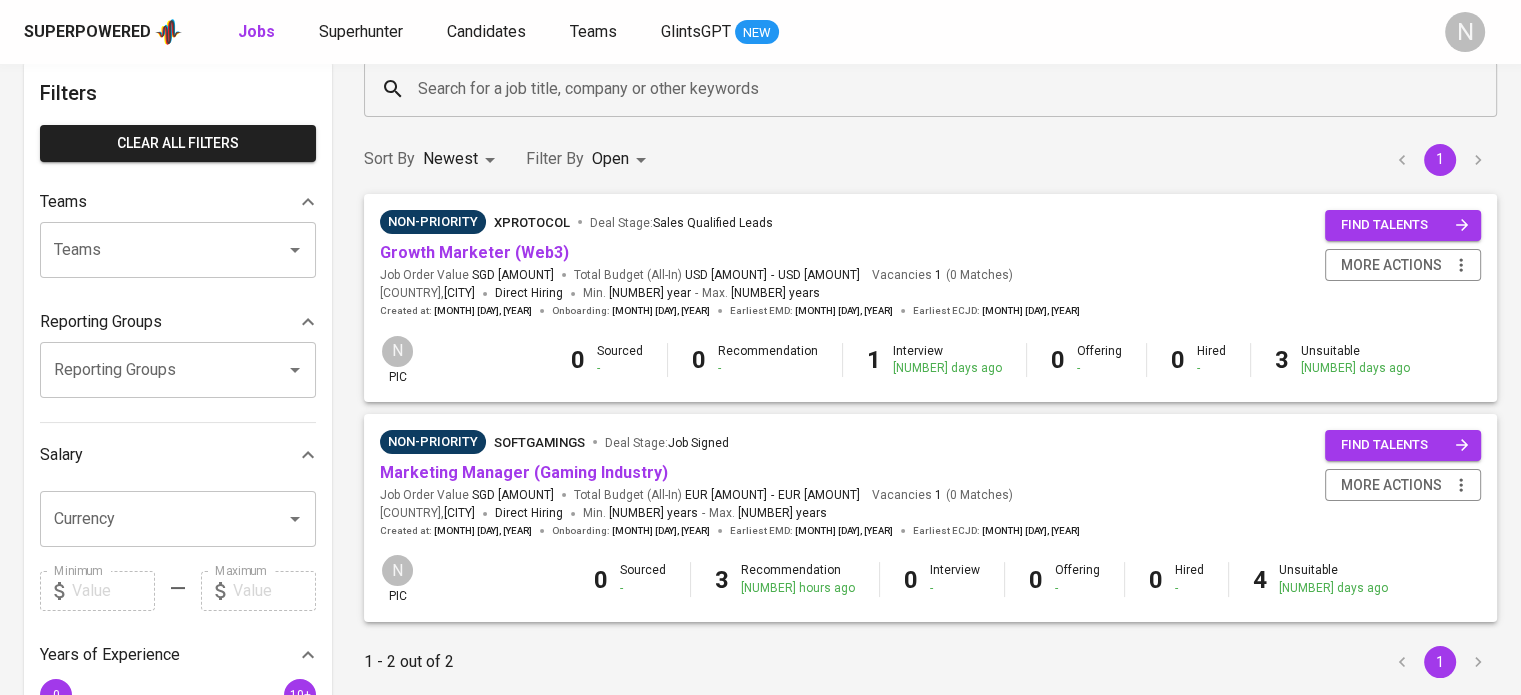 click on "Sort By Newest NEWEST Filter By Open OPEN 1" at bounding box center (930, 159) 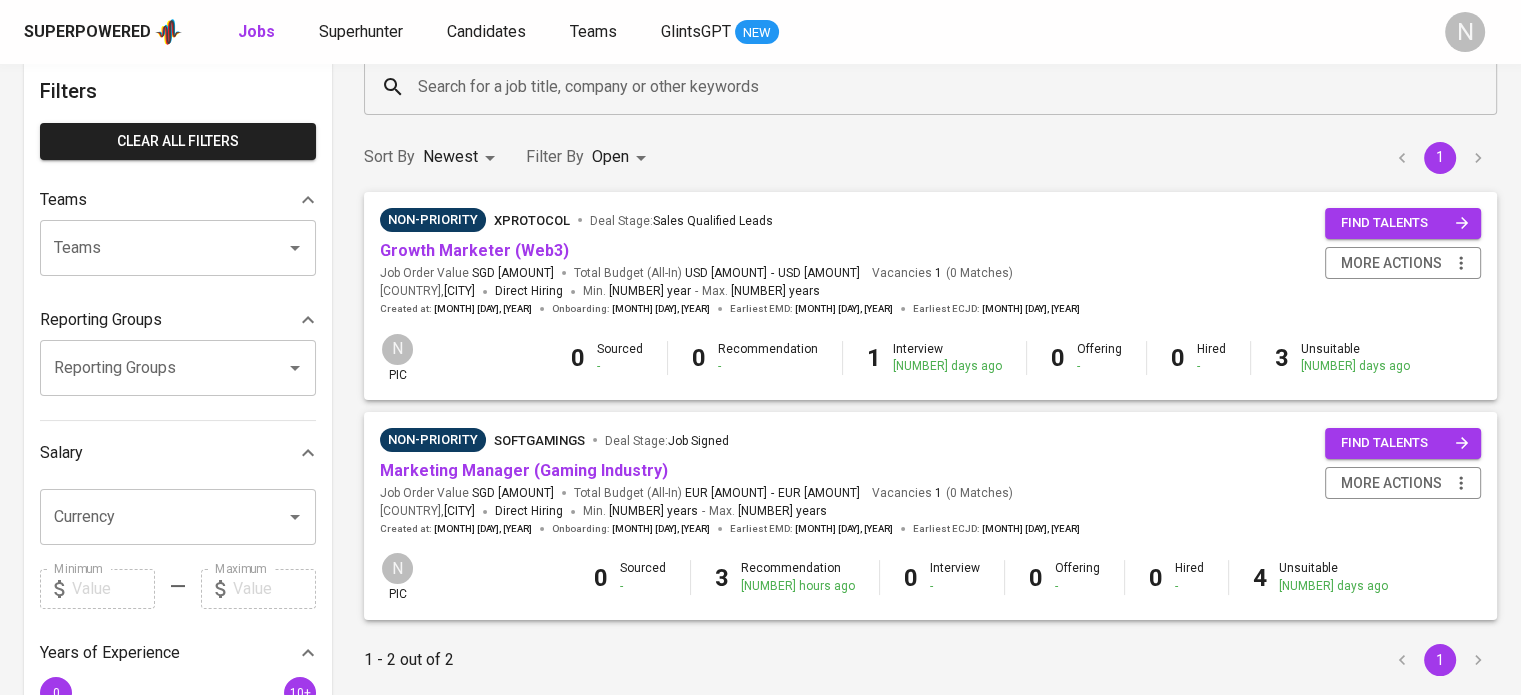 scroll, scrollTop: 100, scrollLeft: 0, axis: vertical 